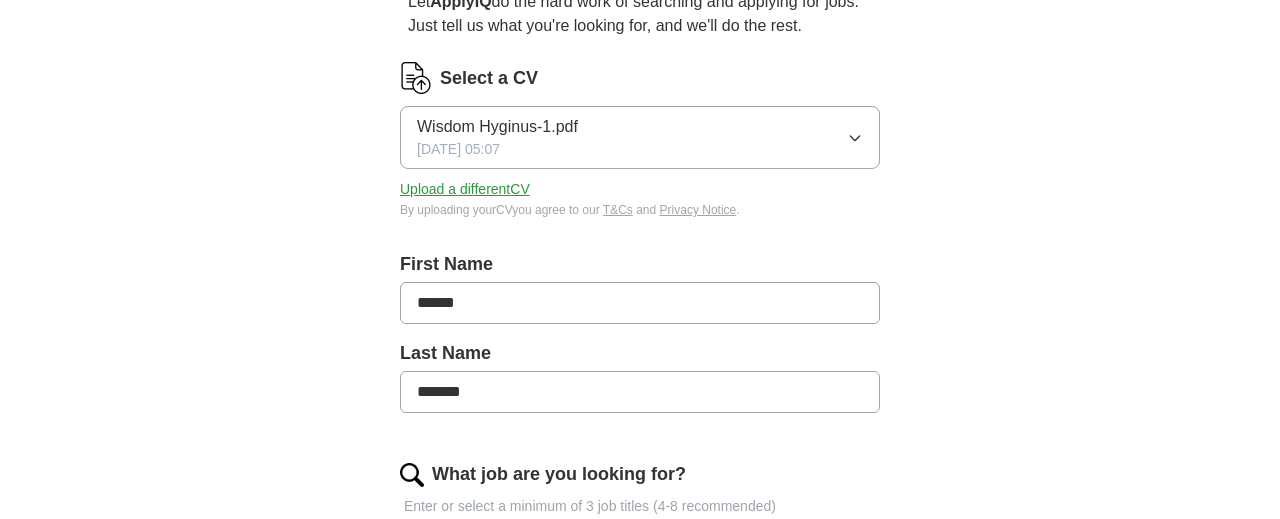 scroll, scrollTop: 212, scrollLeft: 0, axis: vertical 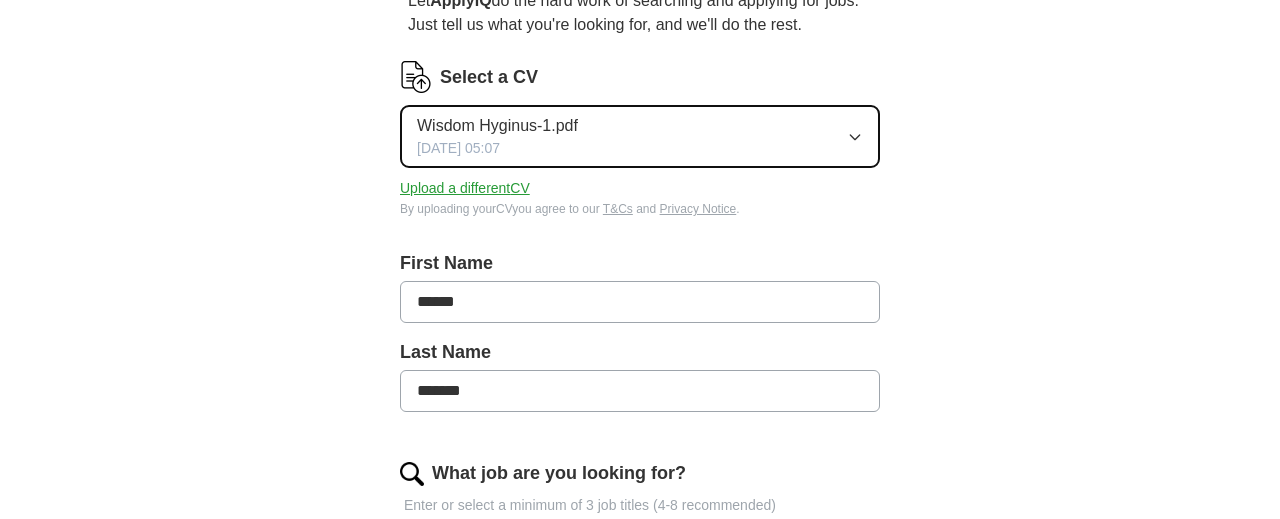 click on "Wisdom Hyginus-1.pdf [DATE] 05:07" at bounding box center (640, 136) 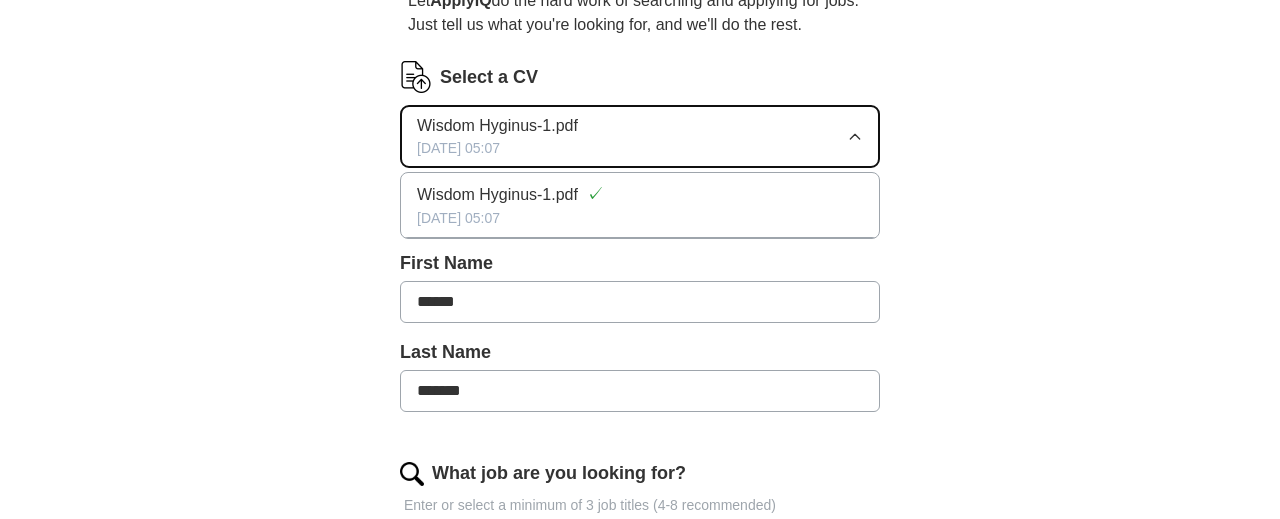 click on "Wisdom Hyginus-1.pdf [DATE] 05:07" at bounding box center [640, 136] 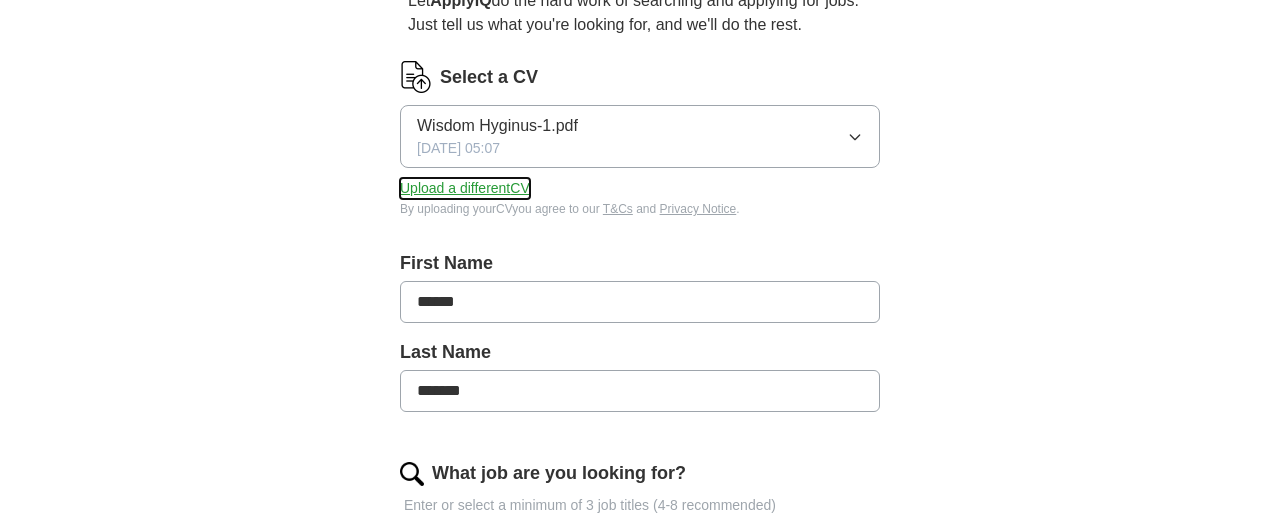 click on "Upload a different  CV" at bounding box center [465, 188] 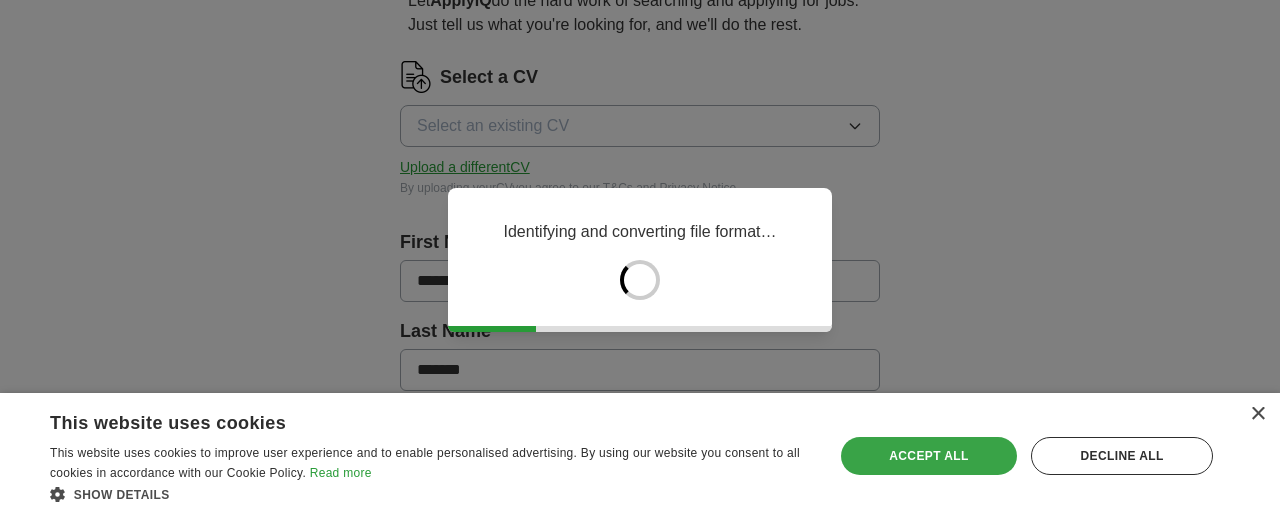 click on "Accept all" at bounding box center [929, 456] 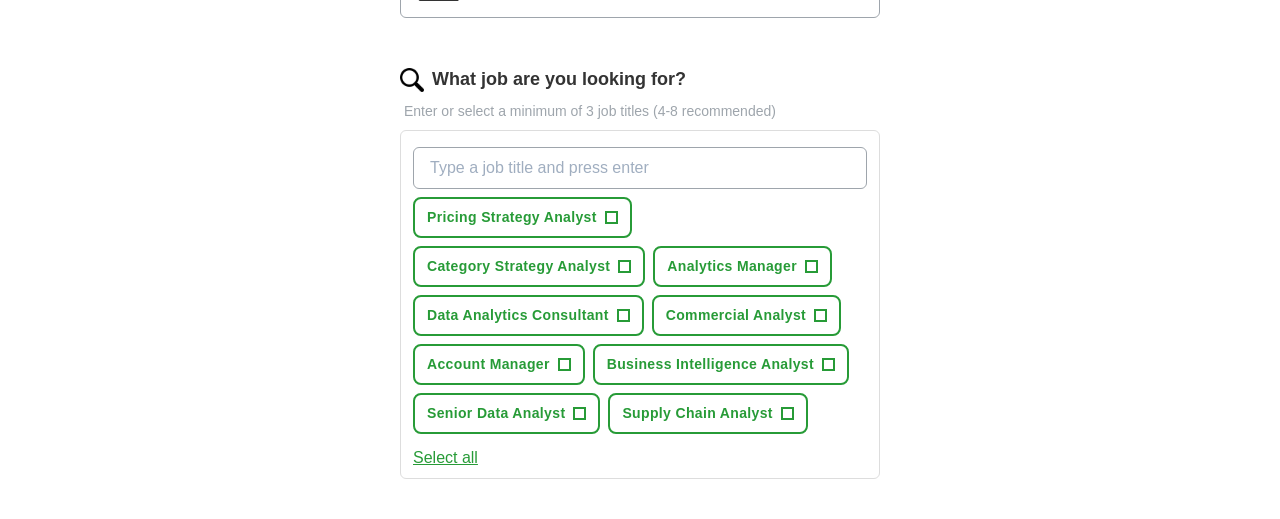 scroll, scrollTop: 626, scrollLeft: 0, axis: vertical 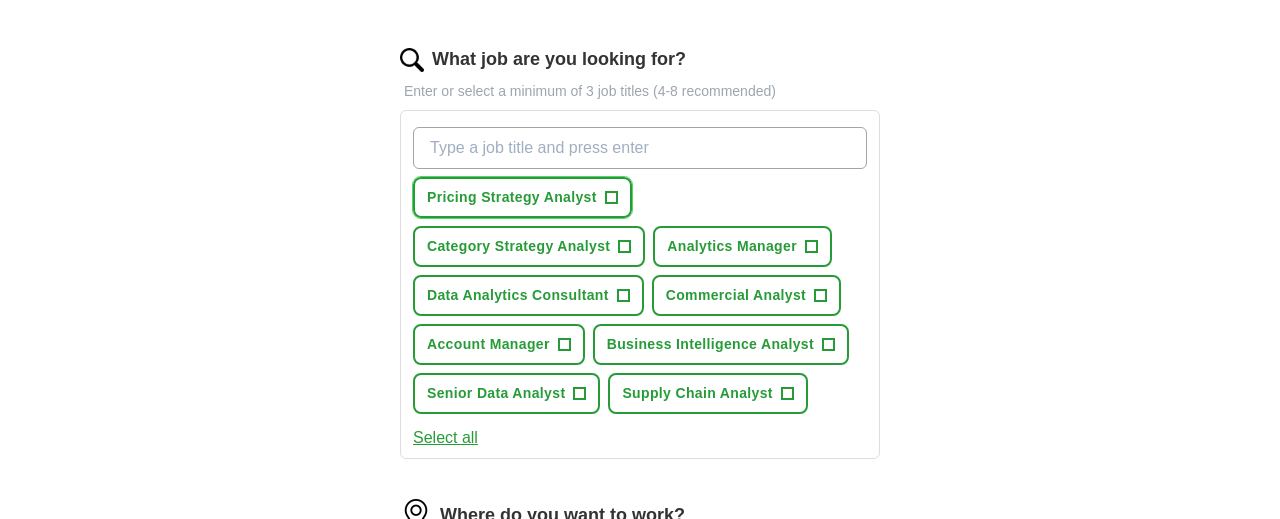 click on "Pricing Strategy Analyst" at bounding box center (512, 197) 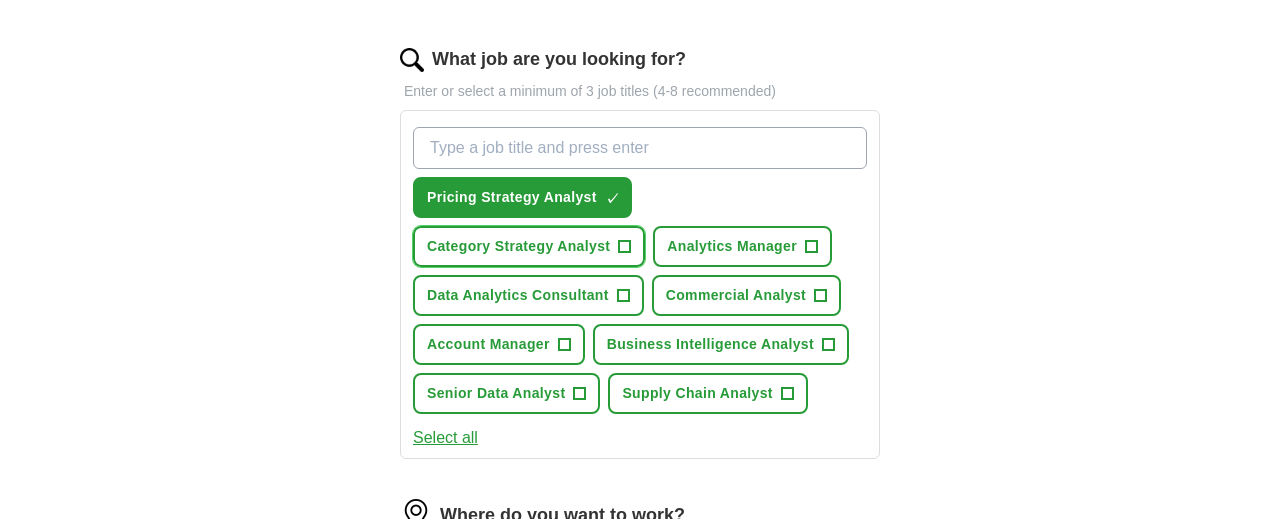 click on "Category Strategy Analyst" at bounding box center [518, 246] 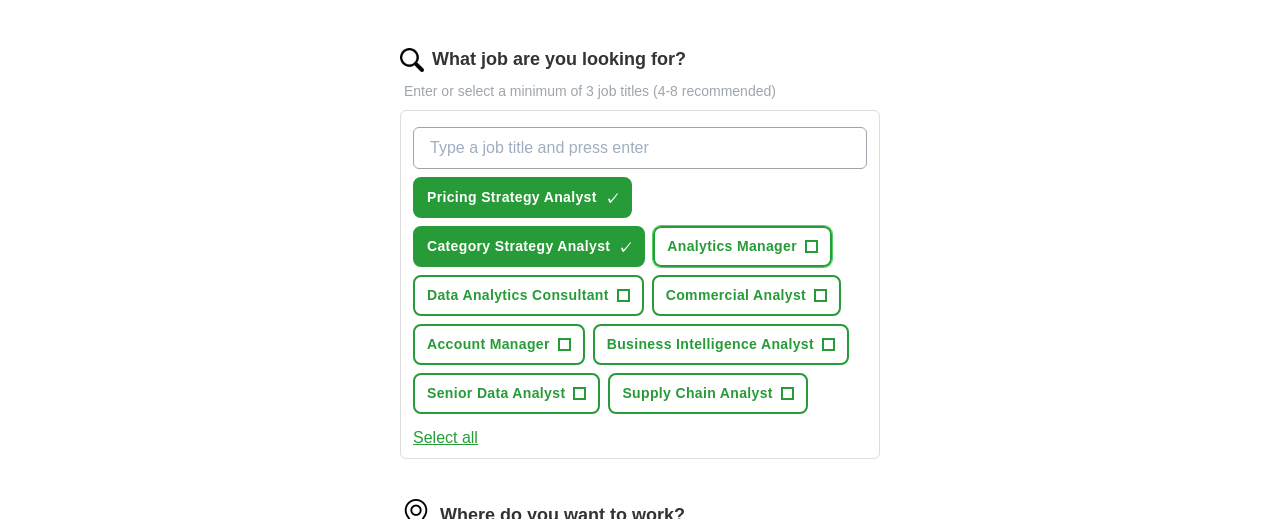 click on "Analytics Manager" at bounding box center [732, 246] 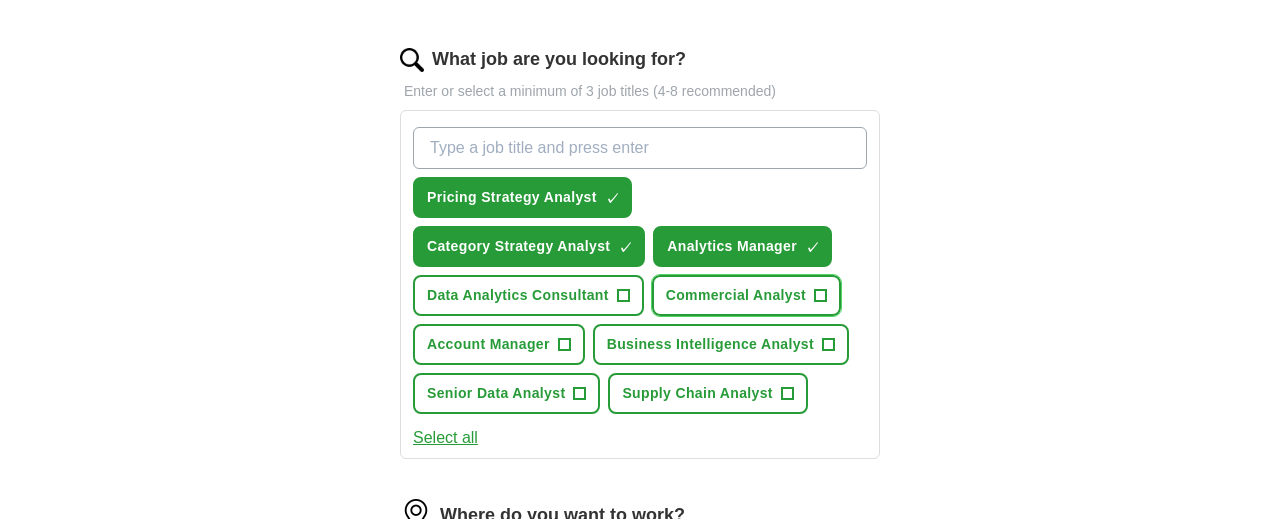 click on "Commercial Analyst" at bounding box center (736, 295) 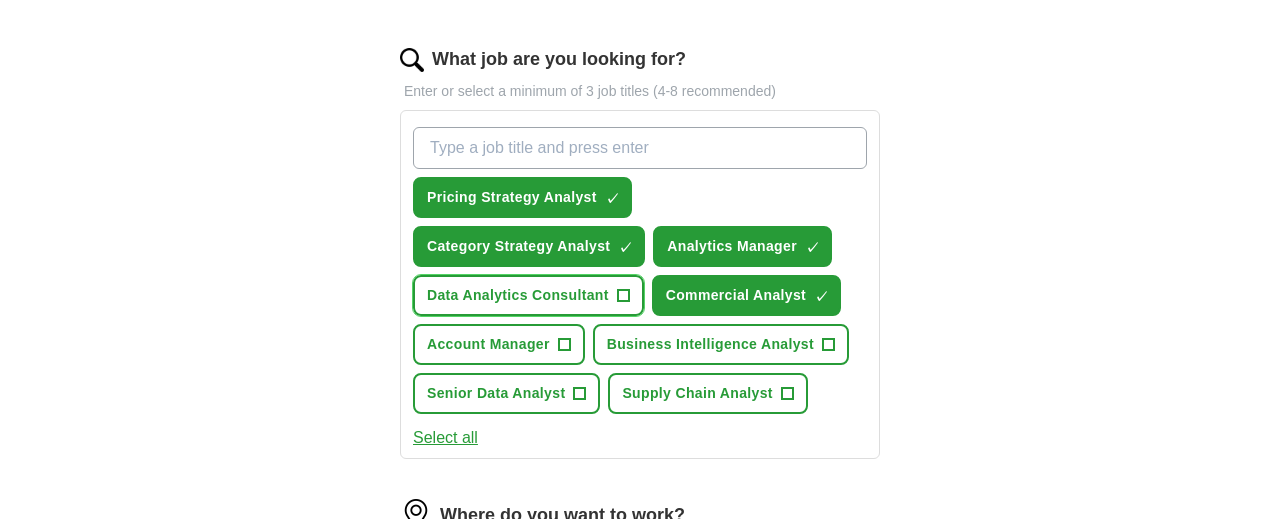 click on "Data Analytics Consultant" at bounding box center [518, 295] 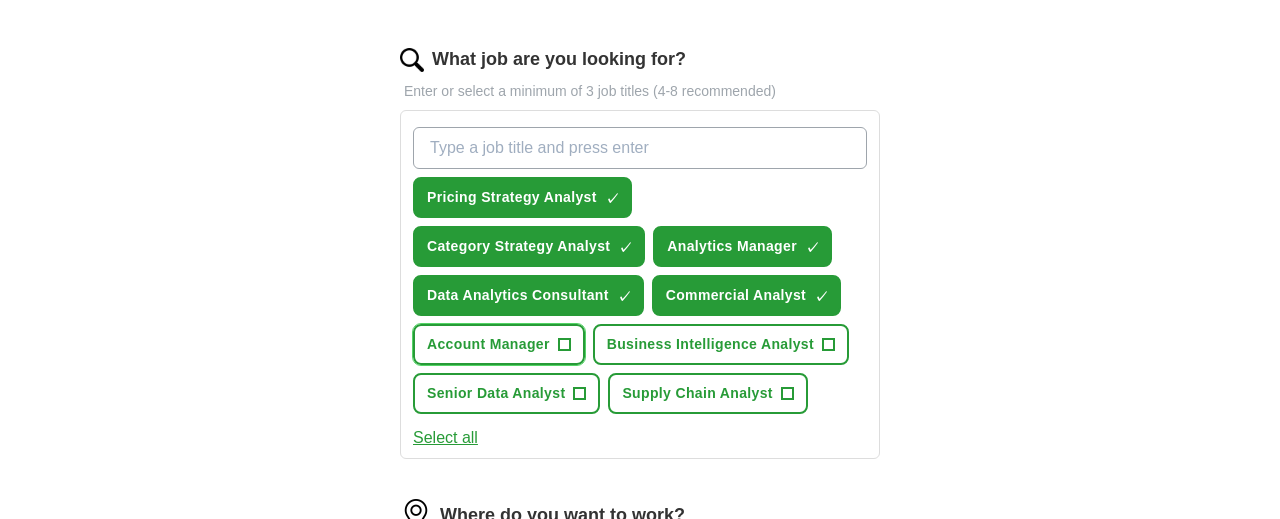 click on "Account Manager" at bounding box center [488, 344] 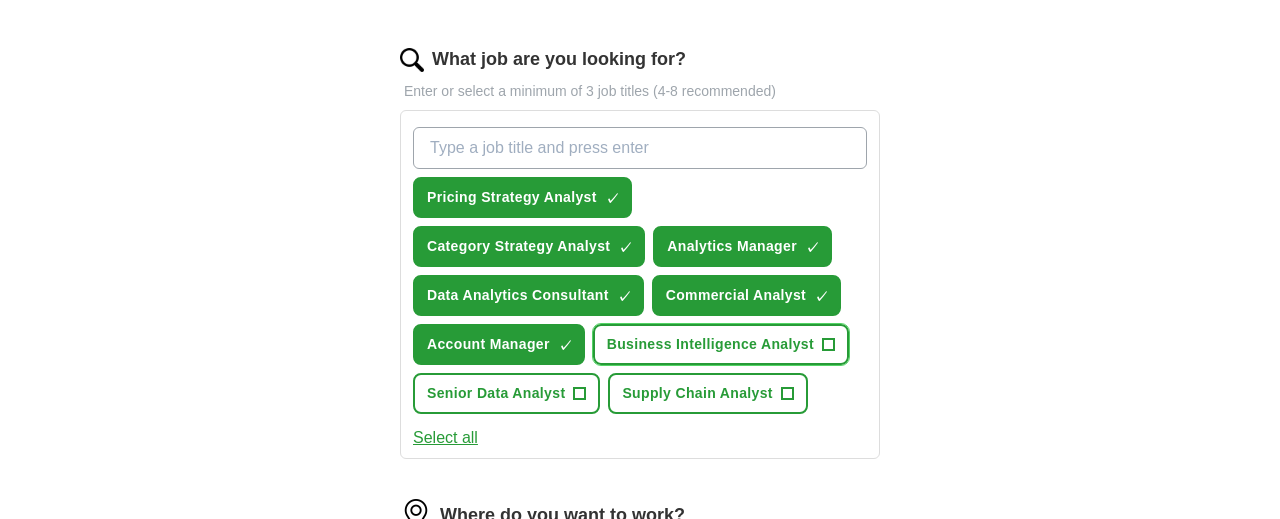 click on "Business Intelligence Analyst" at bounding box center (710, 344) 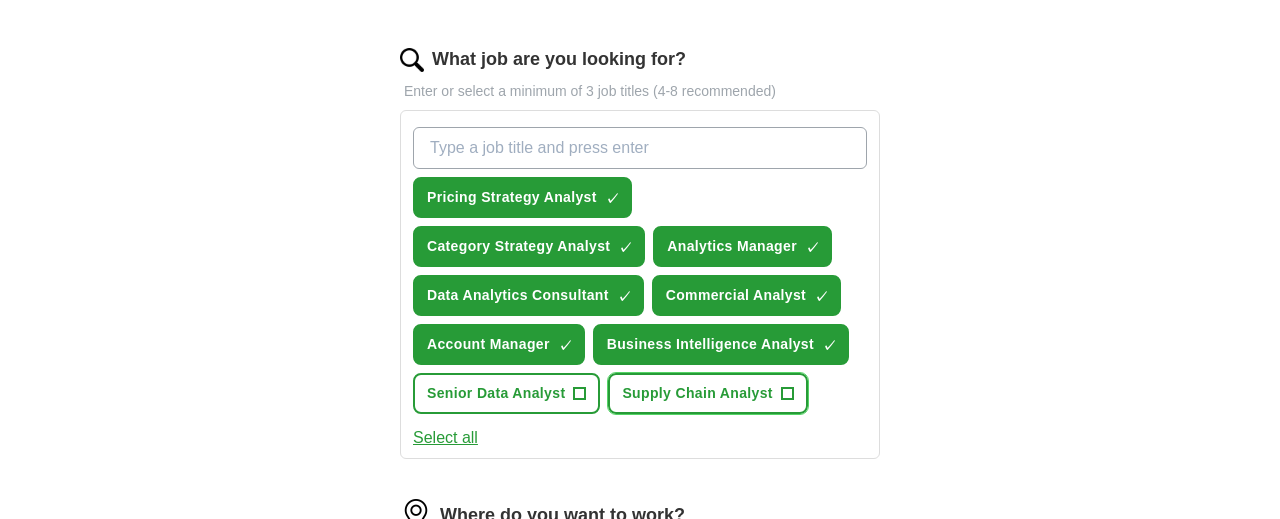 click on "Supply Chain Analyst" at bounding box center (697, 393) 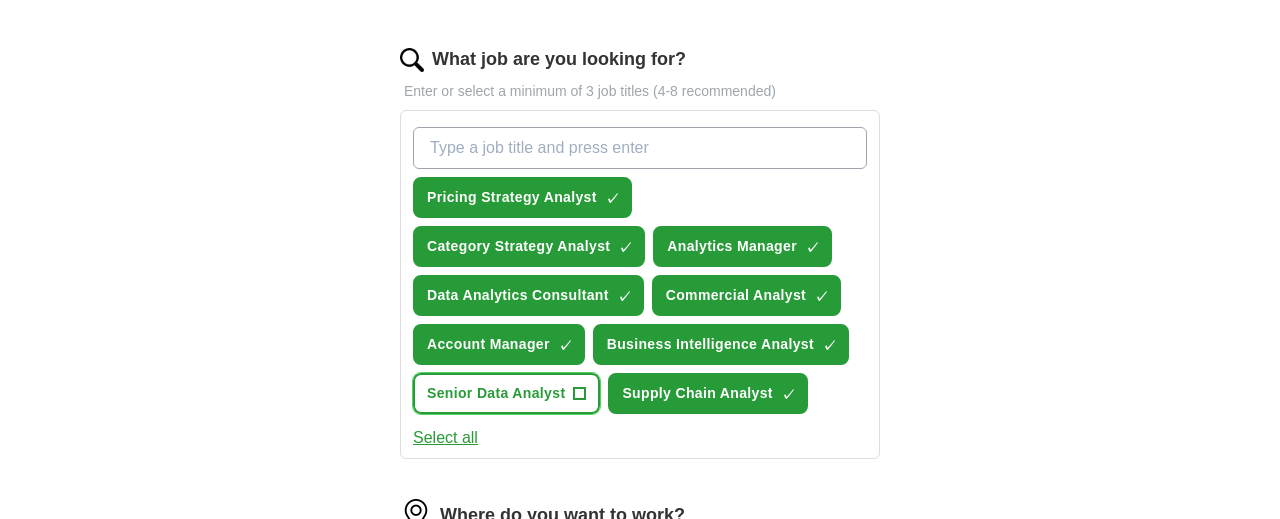 click on "Senior Data Analyst" at bounding box center (496, 393) 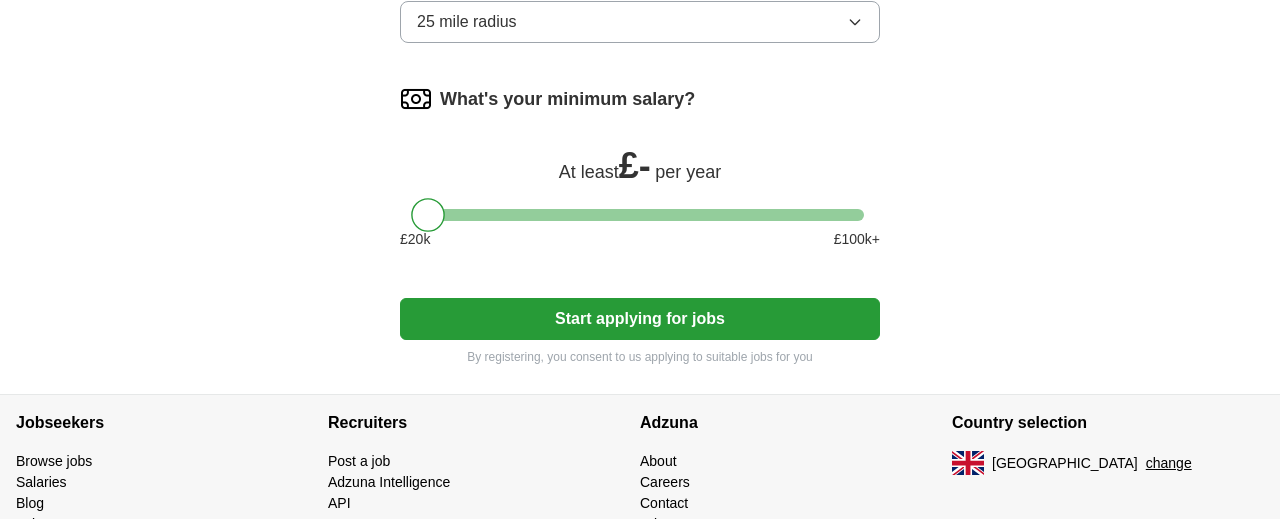 scroll, scrollTop: 1224, scrollLeft: 0, axis: vertical 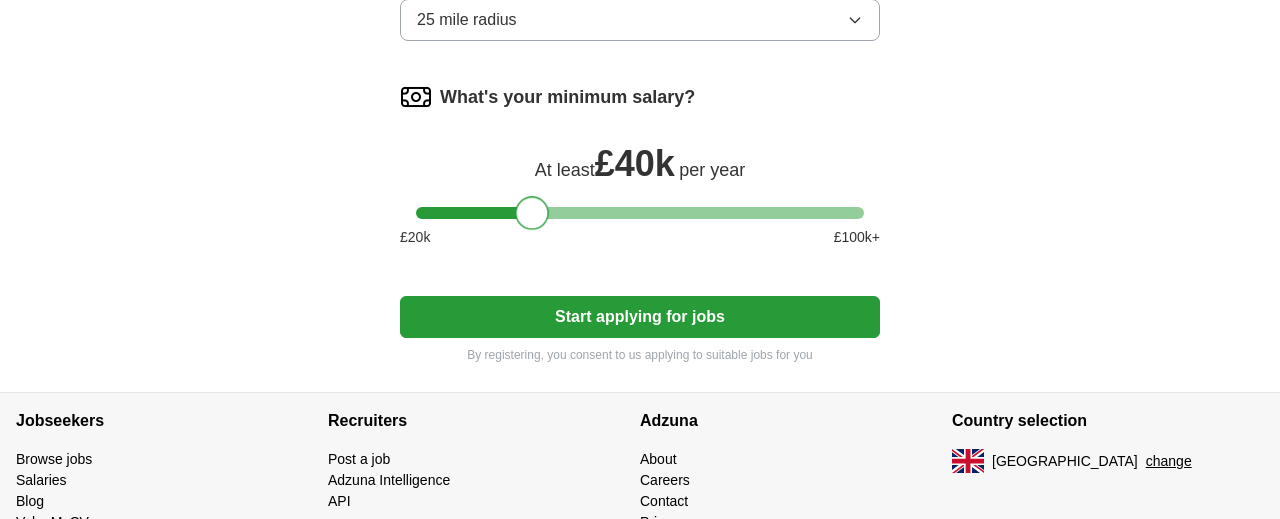 drag, startPoint x: 441, startPoint y: 212, endPoint x: 547, endPoint y: 215, distance: 106.04244 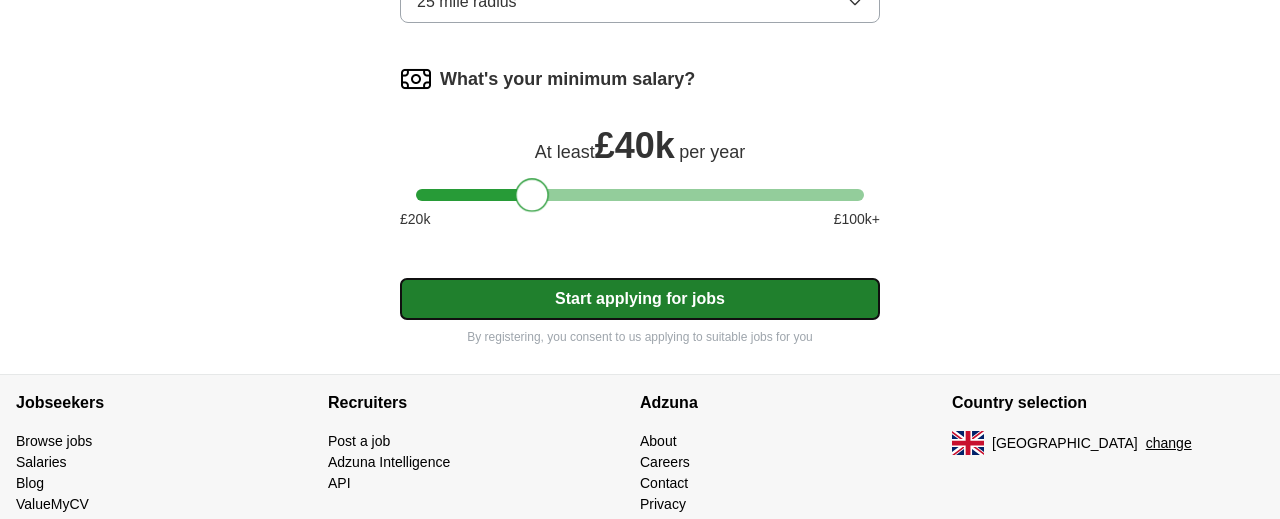 click on "Start applying for jobs" at bounding box center (640, 299) 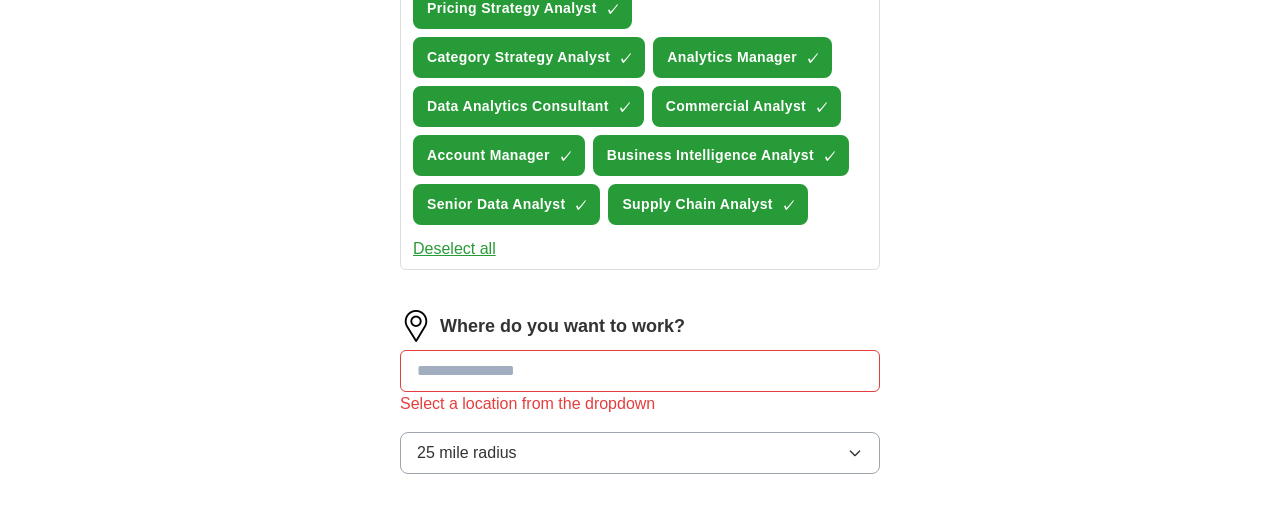 scroll, scrollTop: 814, scrollLeft: 0, axis: vertical 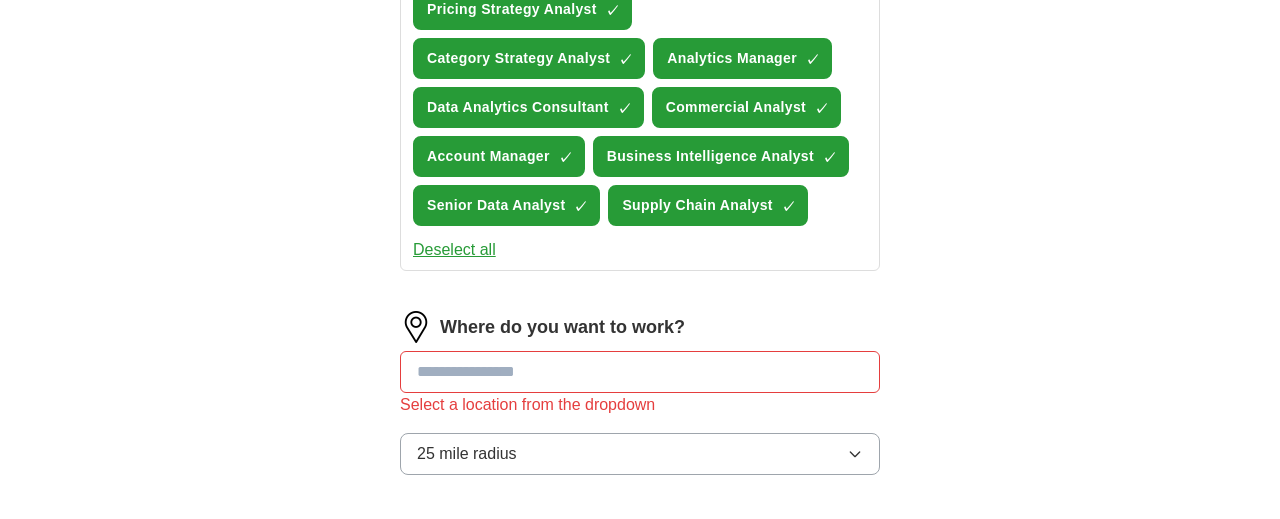 click at bounding box center (640, 372) 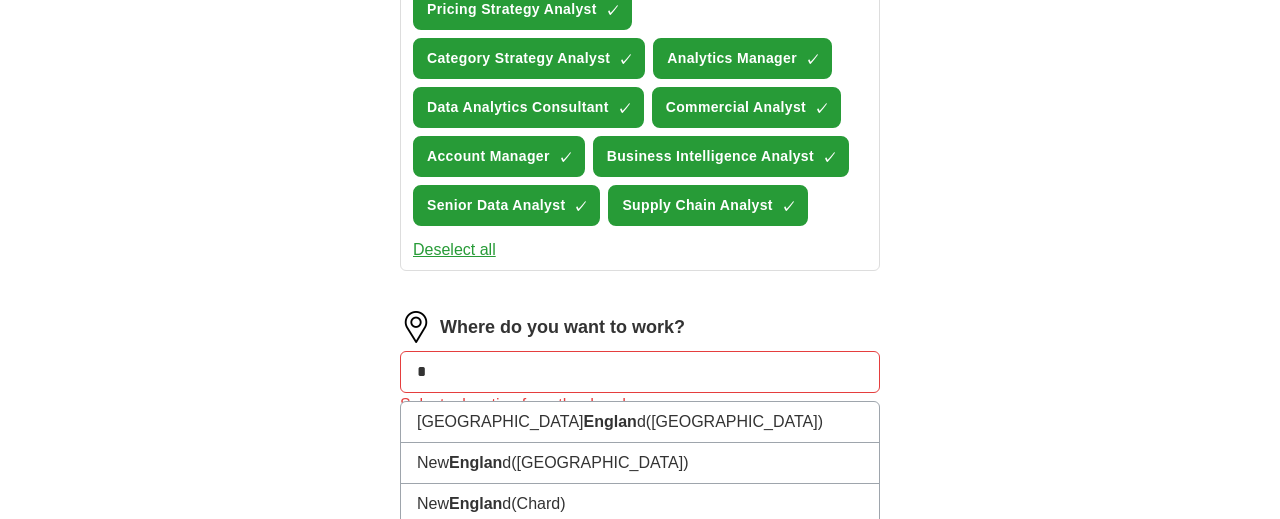 type on "*" 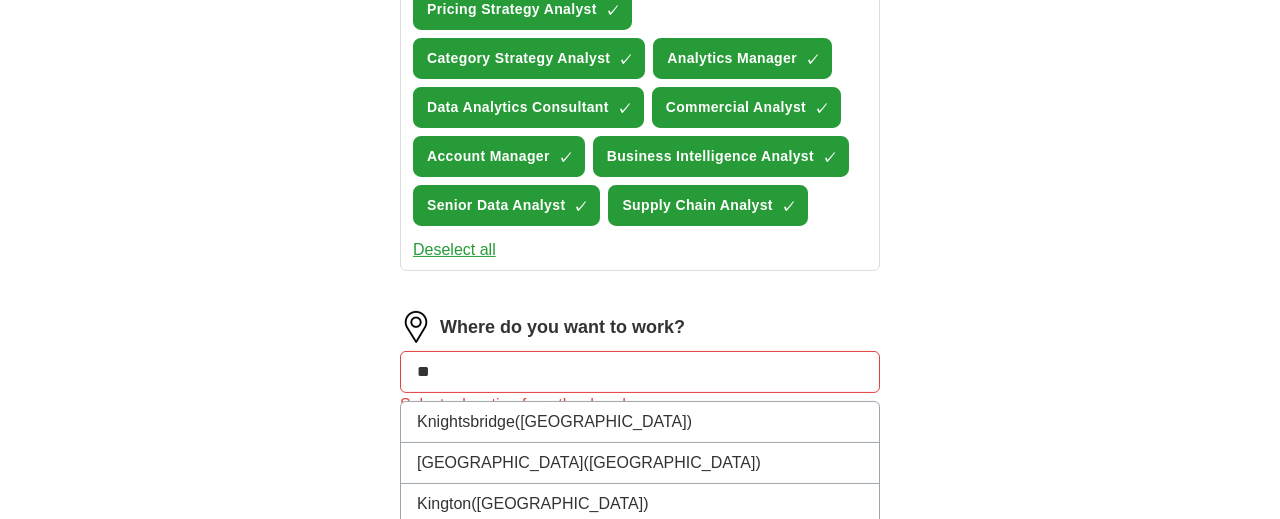 type on "*" 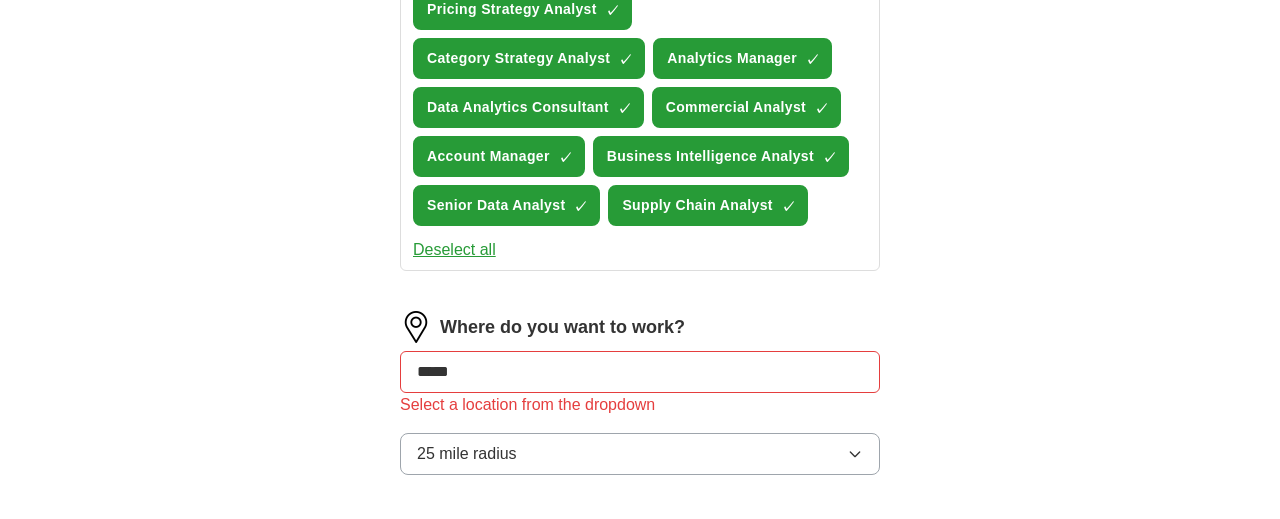 type on "******" 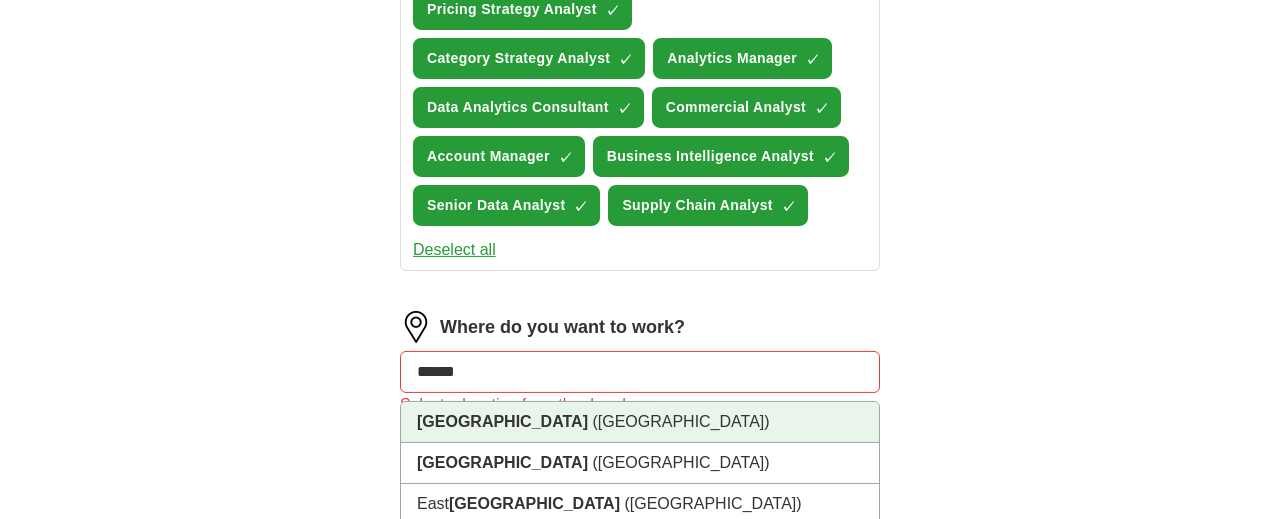 click on "[GEOGRAPHIC_DATA]   ([GEOGRAPHIC_DATA])" at bounding box center (640, 422) 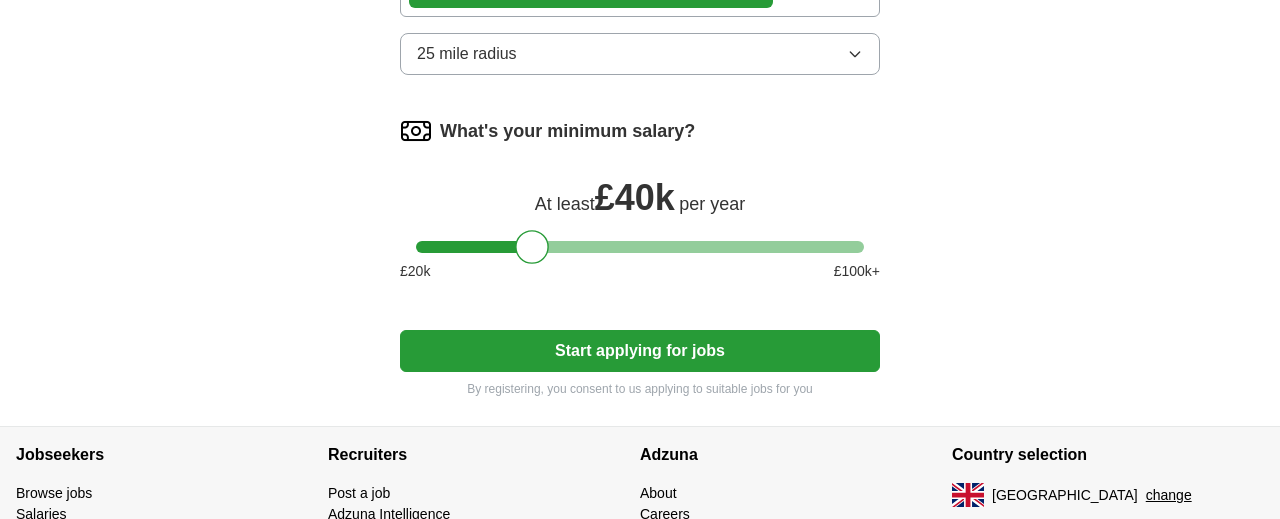 scroll, scrollTop: 1206, scrollLeft: 0, axis: vertical 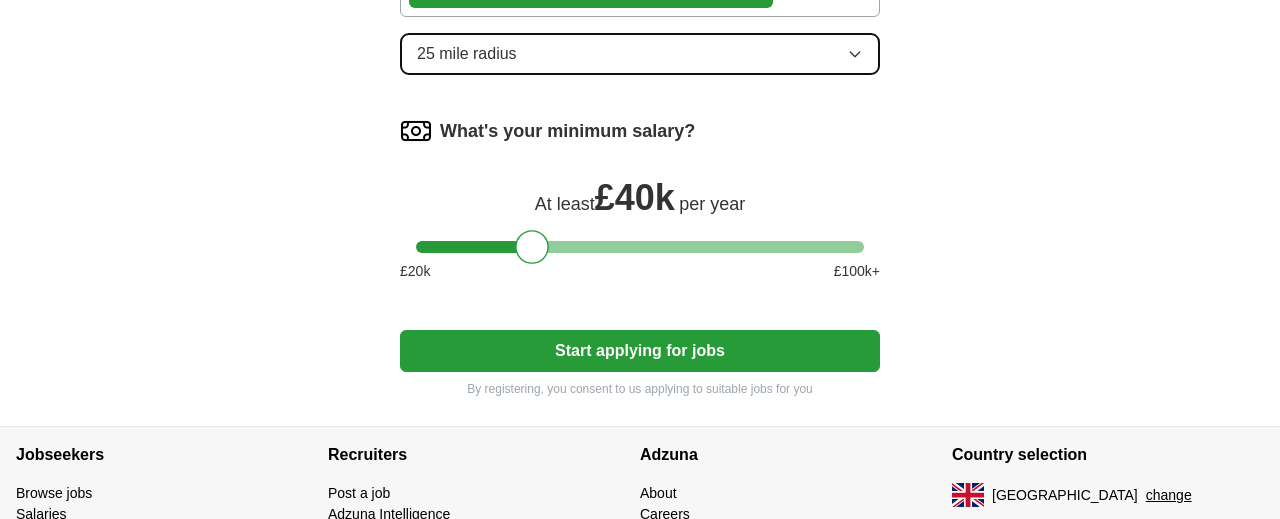 click on "25 mile radius" at bounding box center (640, 54) 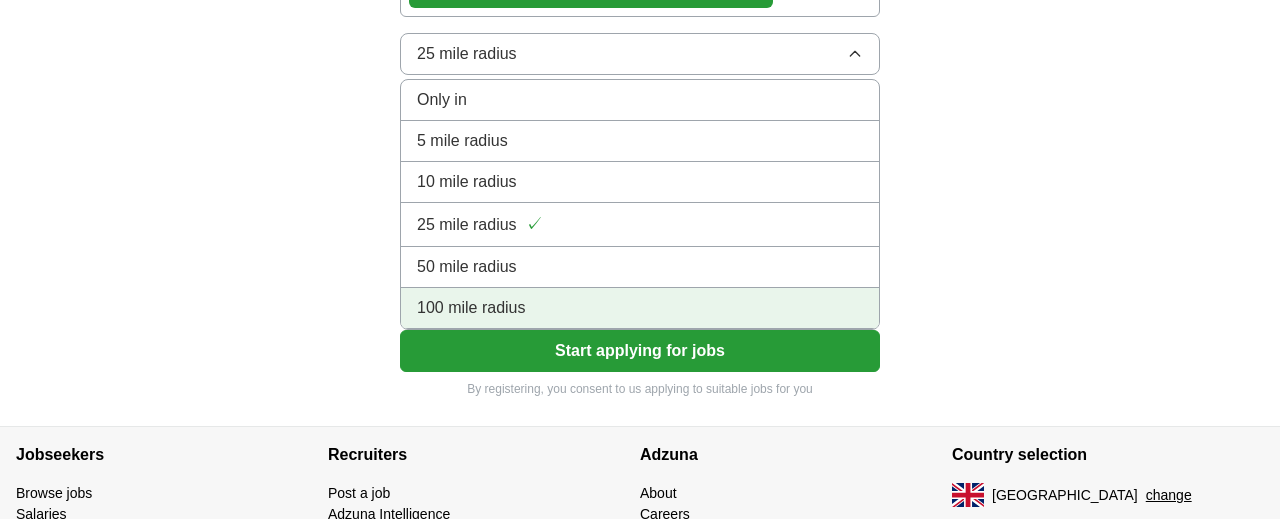 click on "100 mile radius" at bounding box center [471, 308] 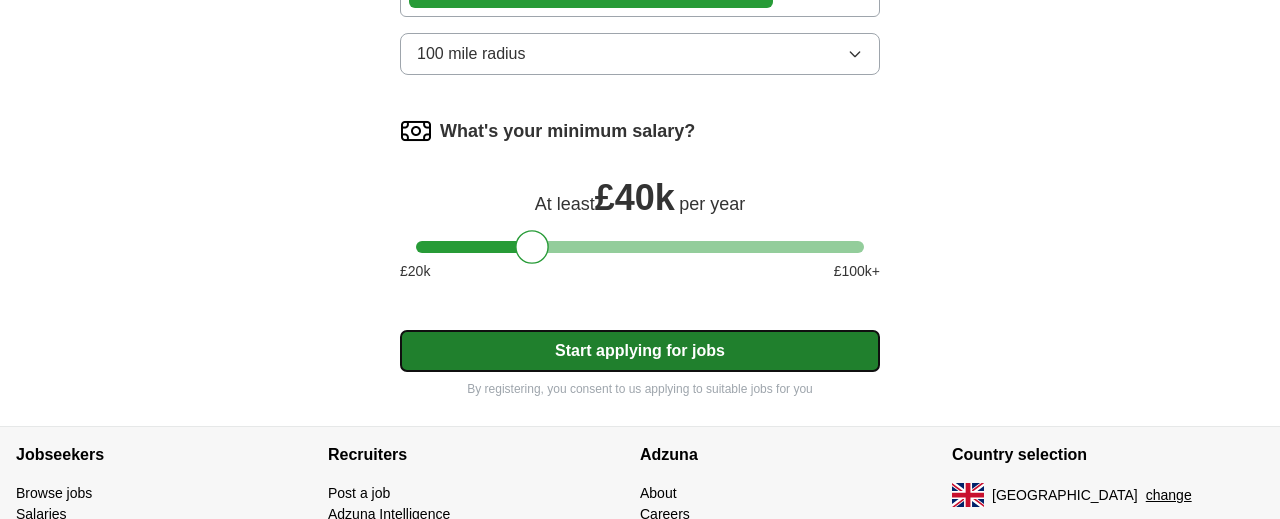click on "Start applying for jobs" at bounding box center (640, 351) 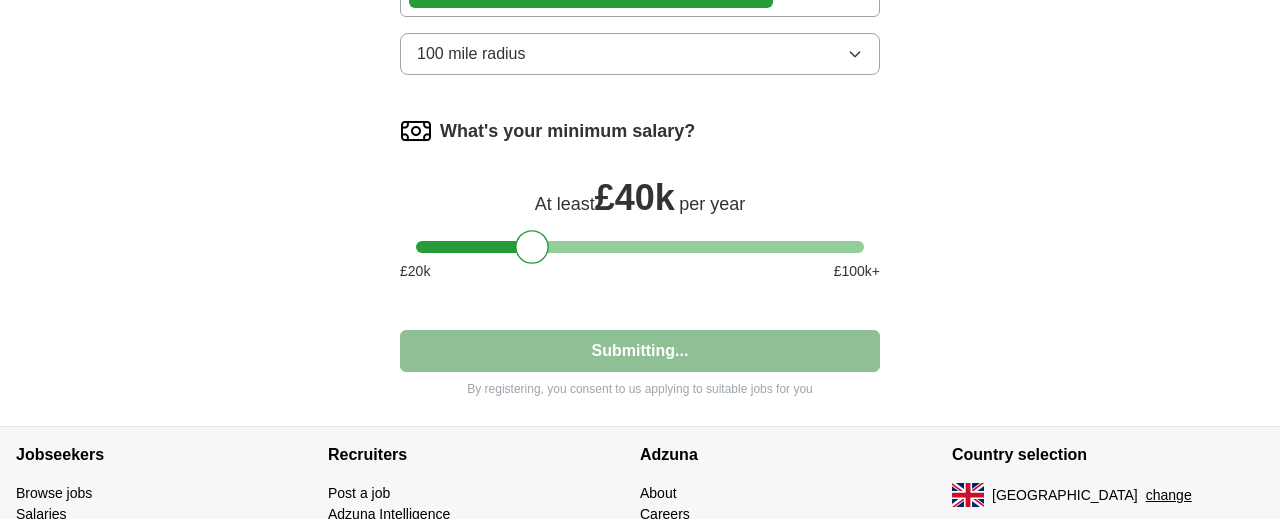 select on "**" 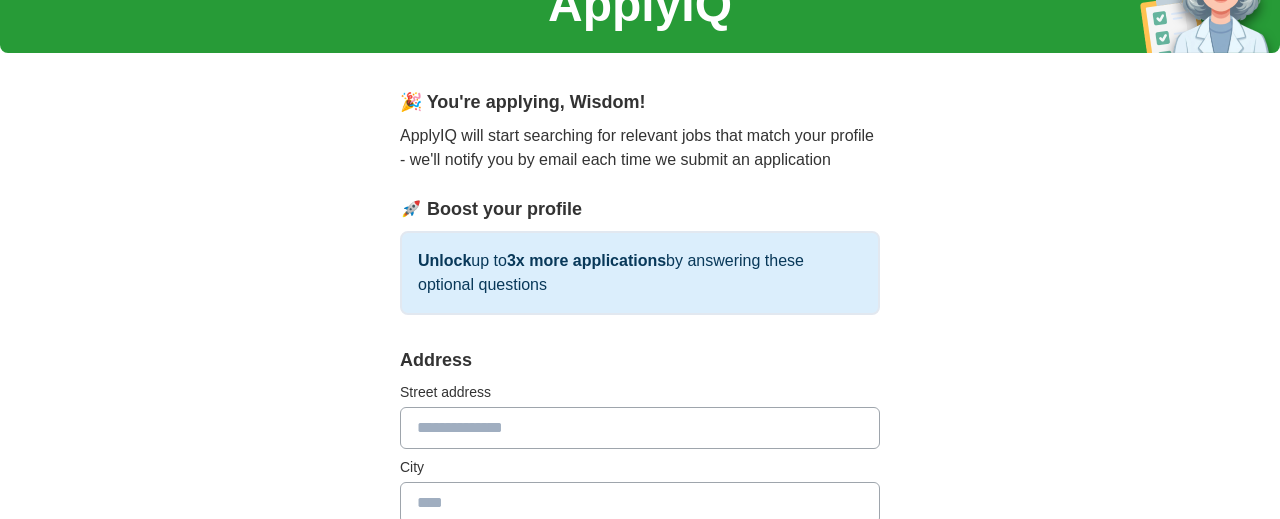 scroll, scrollTop: 116, scrollLeft: 0, axis: vertical 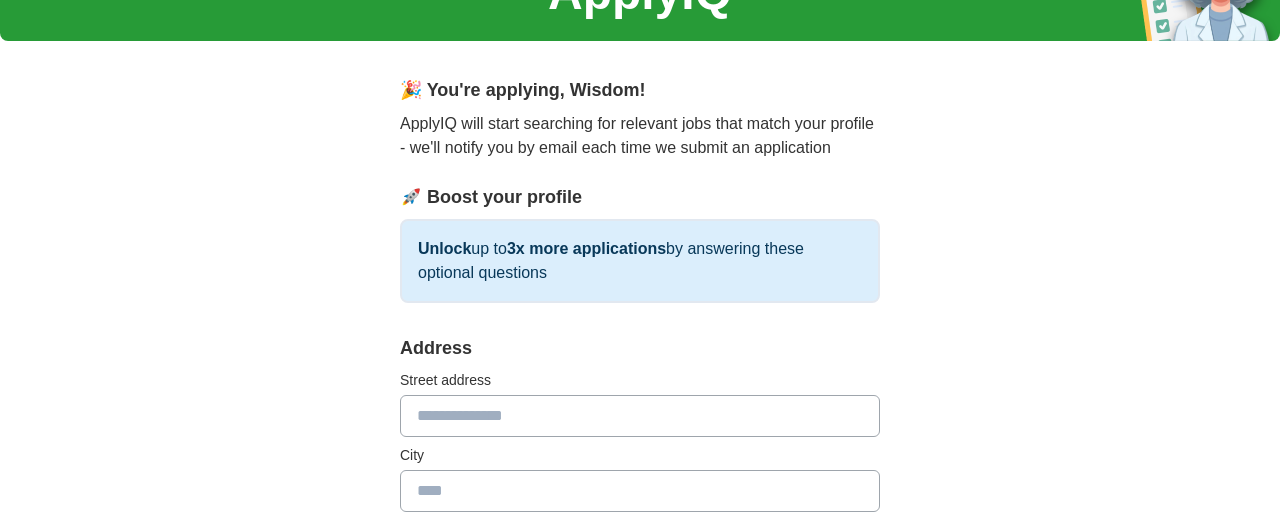click at bounding box center (640, 416) 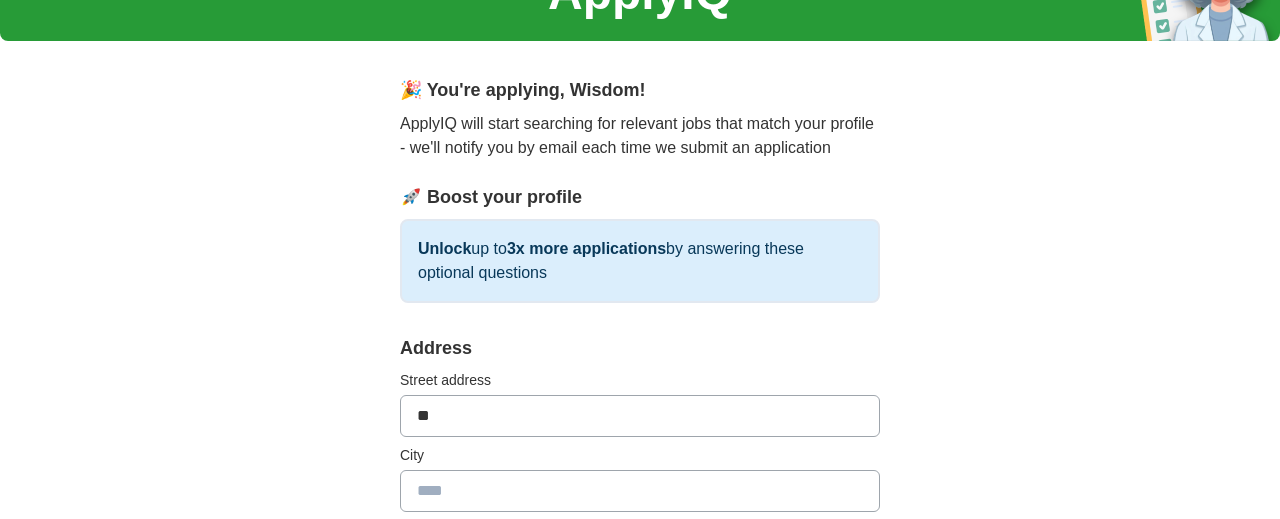type on "**********" 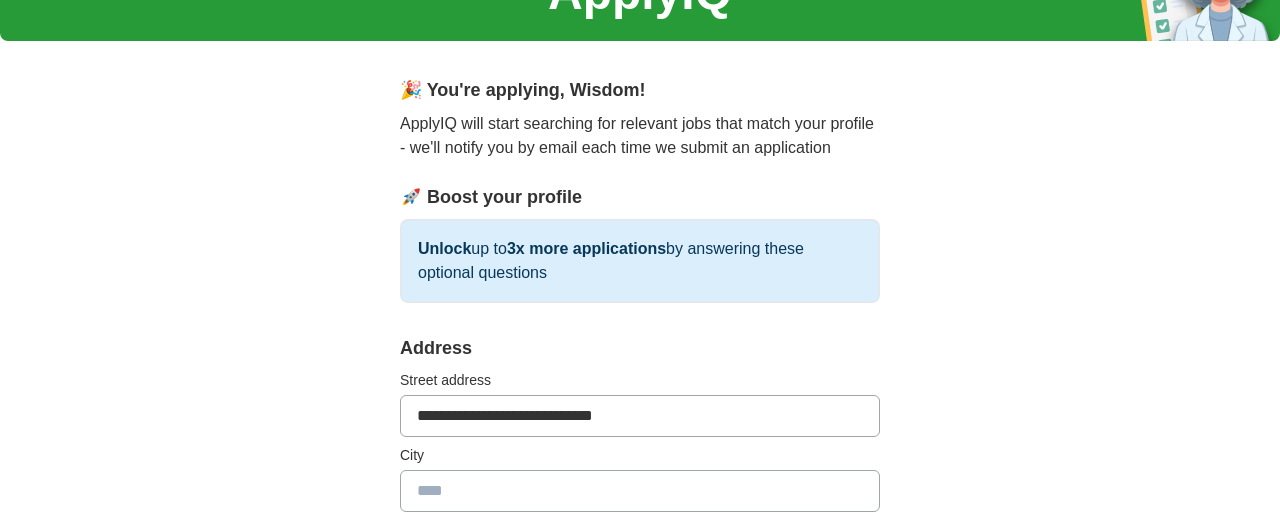 type on "**********" 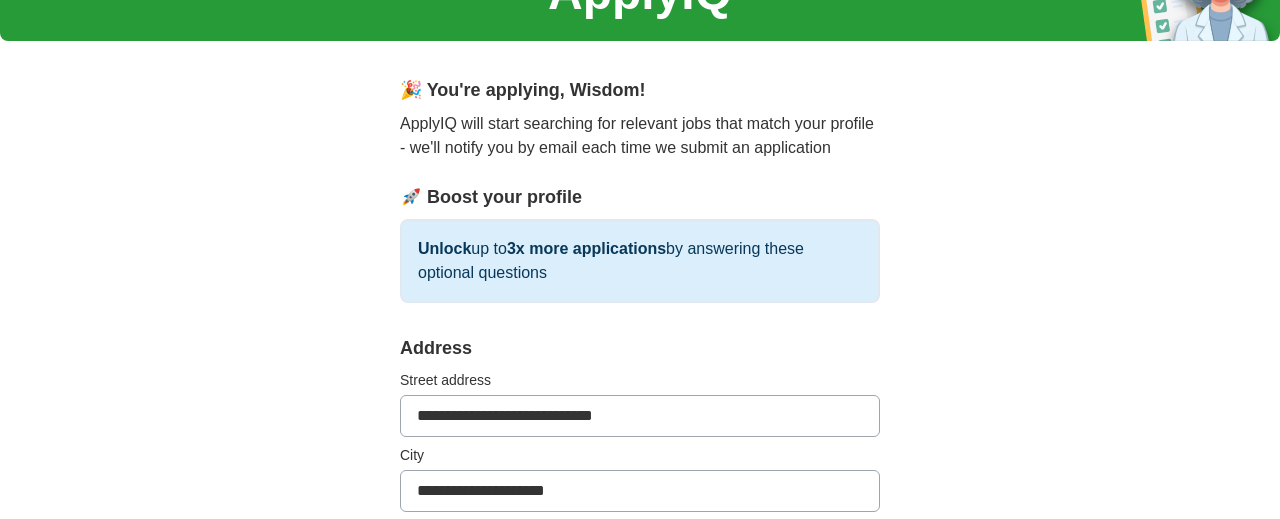 type on "********" 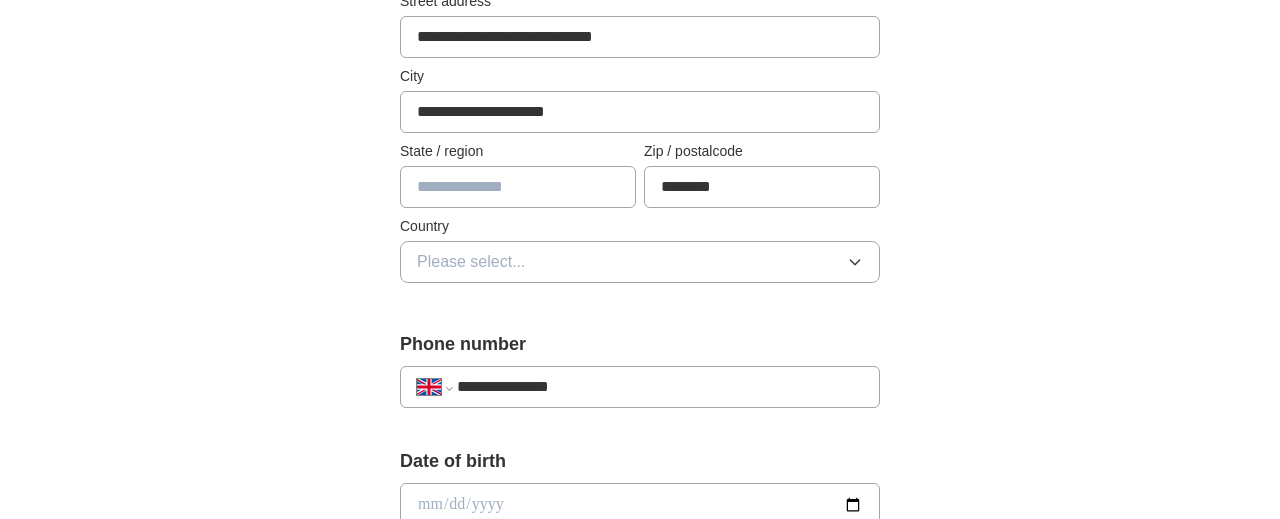type on "**********" 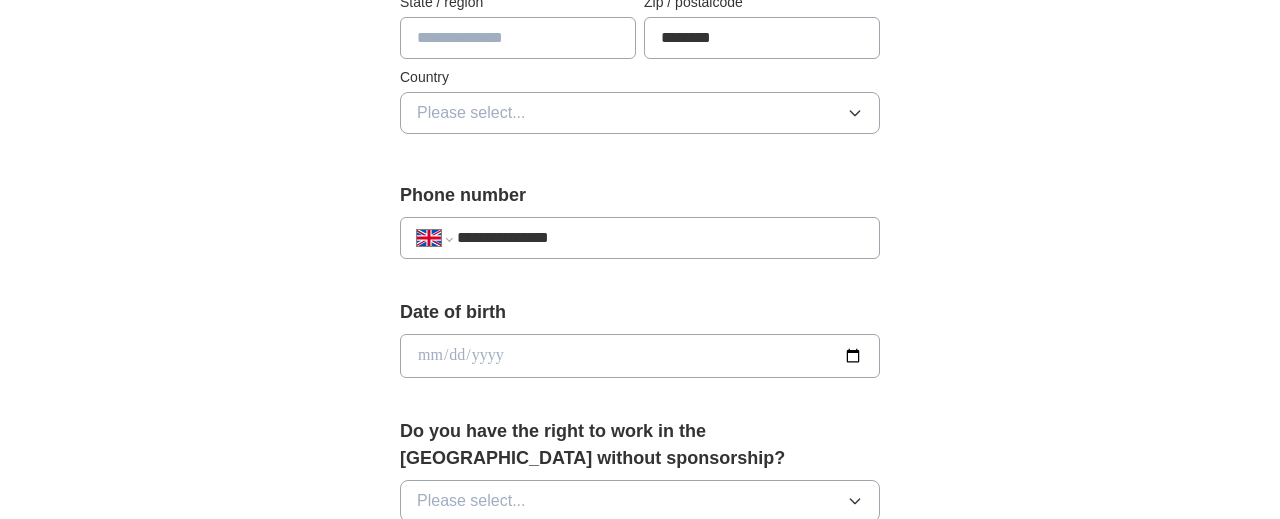 scroll, scrollTop: 646, scrollLeft: 0, axis: vertical 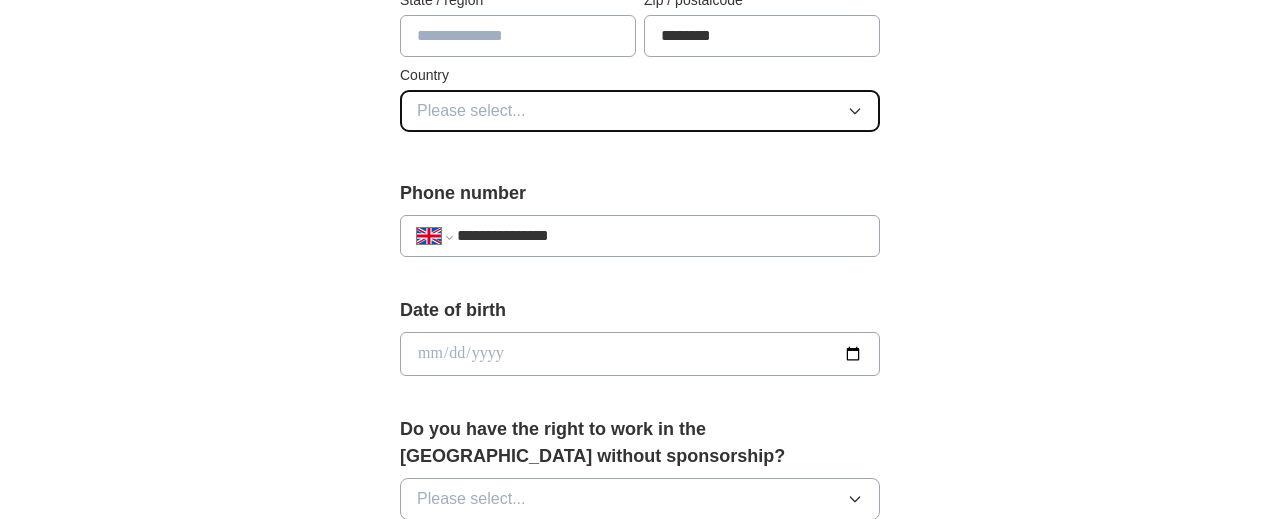 click on "Please select..." at bounding box center [471, 111] 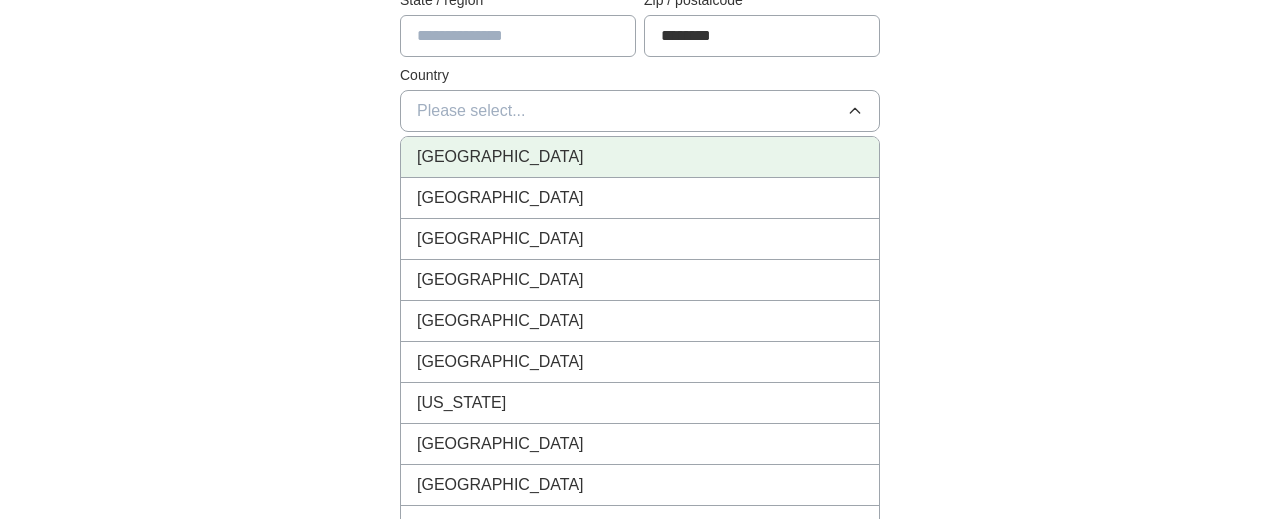 click on "[GEOGRAPHIC_DATA]" at bounding box center [500, 157] 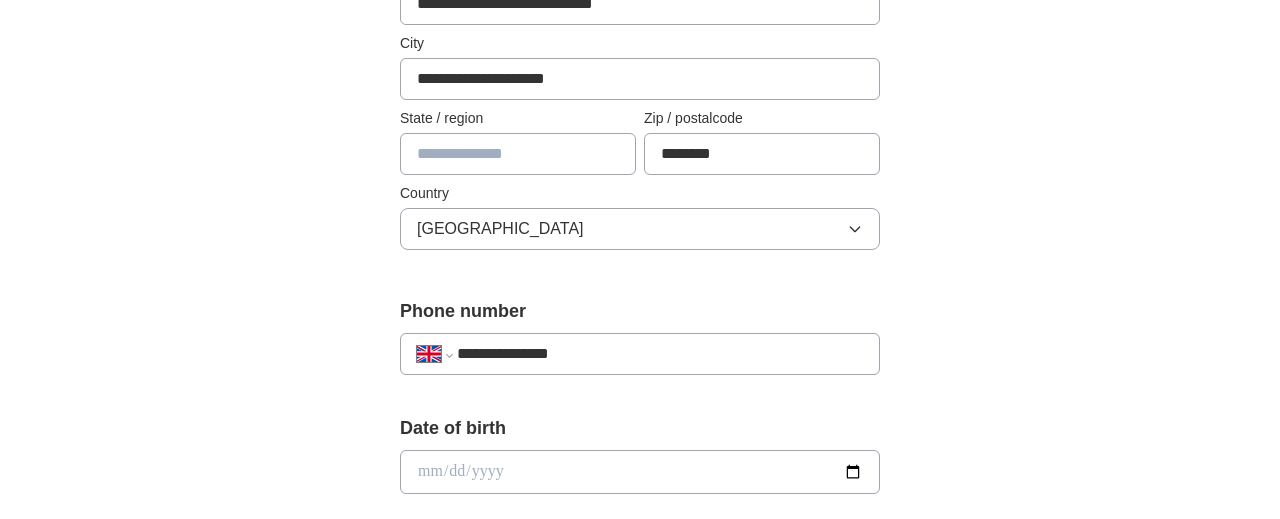 scroll, scrollTop: 520, scrollLeft: 0, axis: vertical 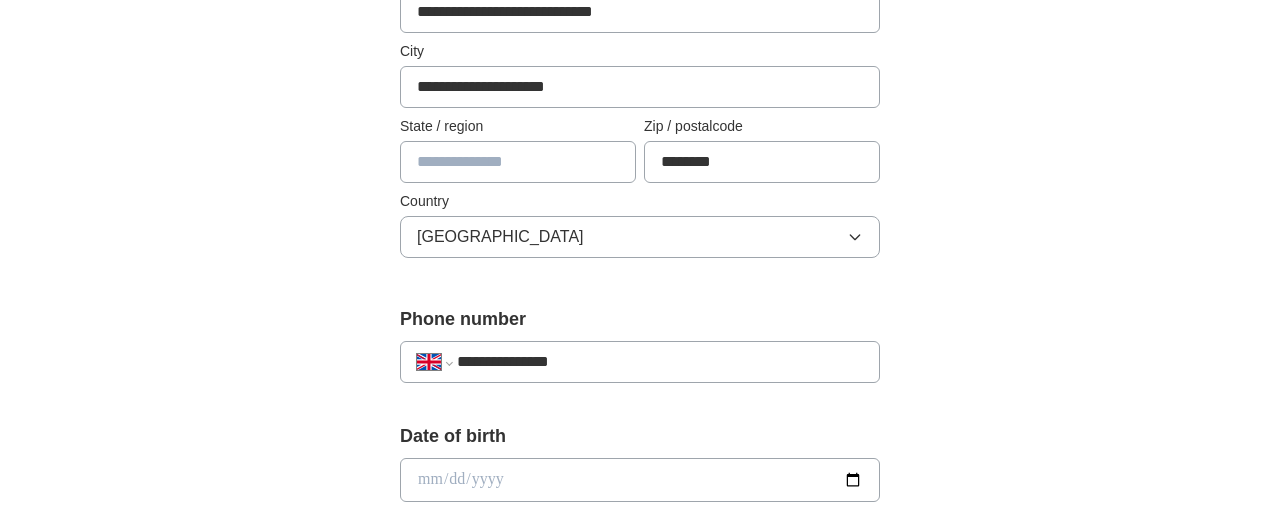 click at bounding box center (518, 162) 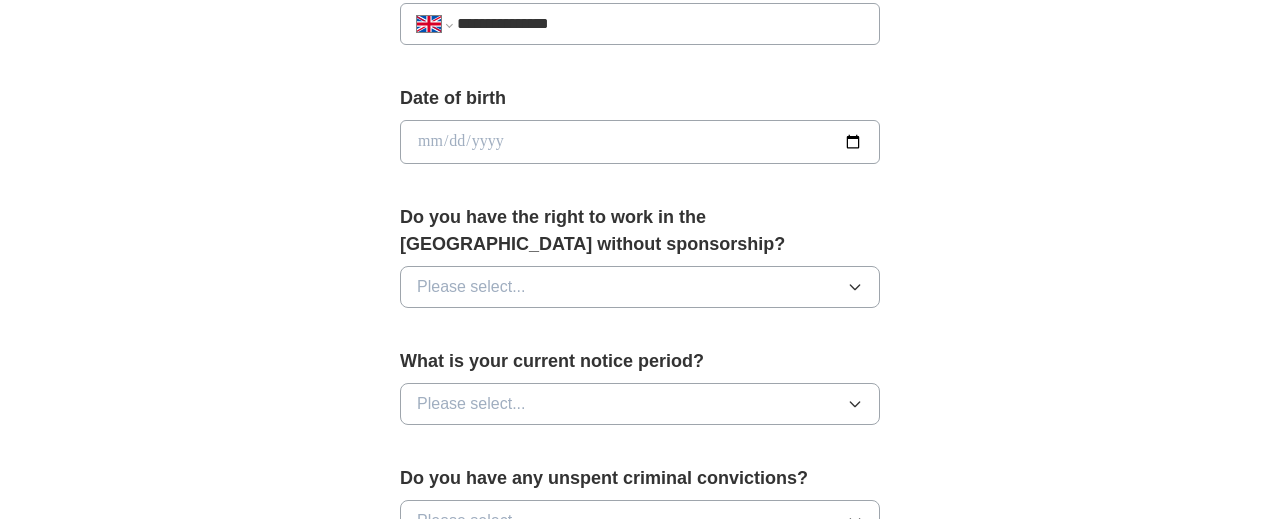 scroll, scrollTop: 859, scrollLeft: 0, axis: vertical 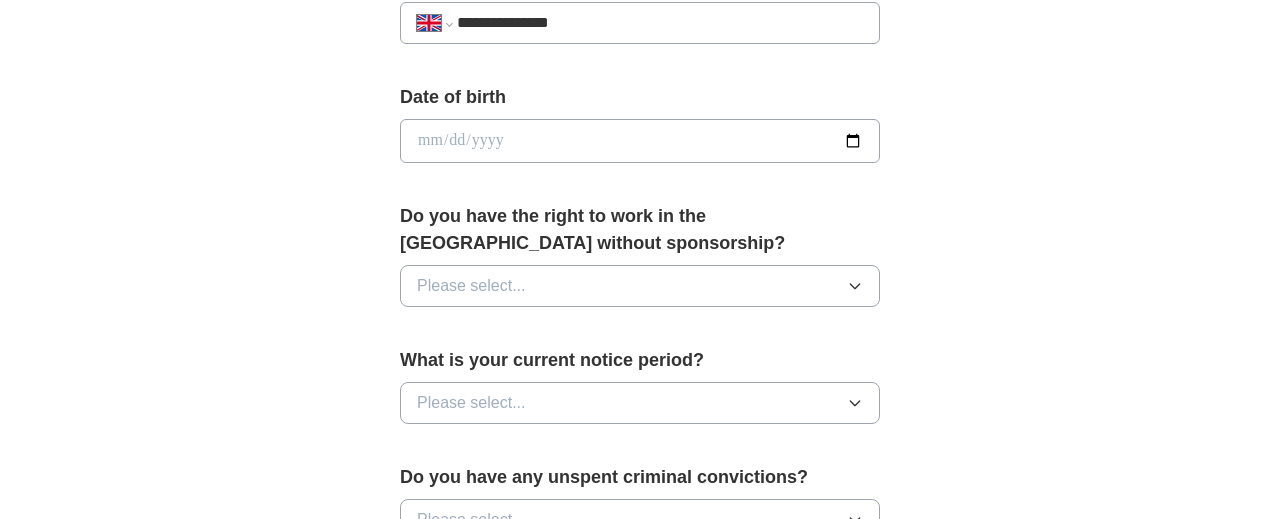 type on "**********" 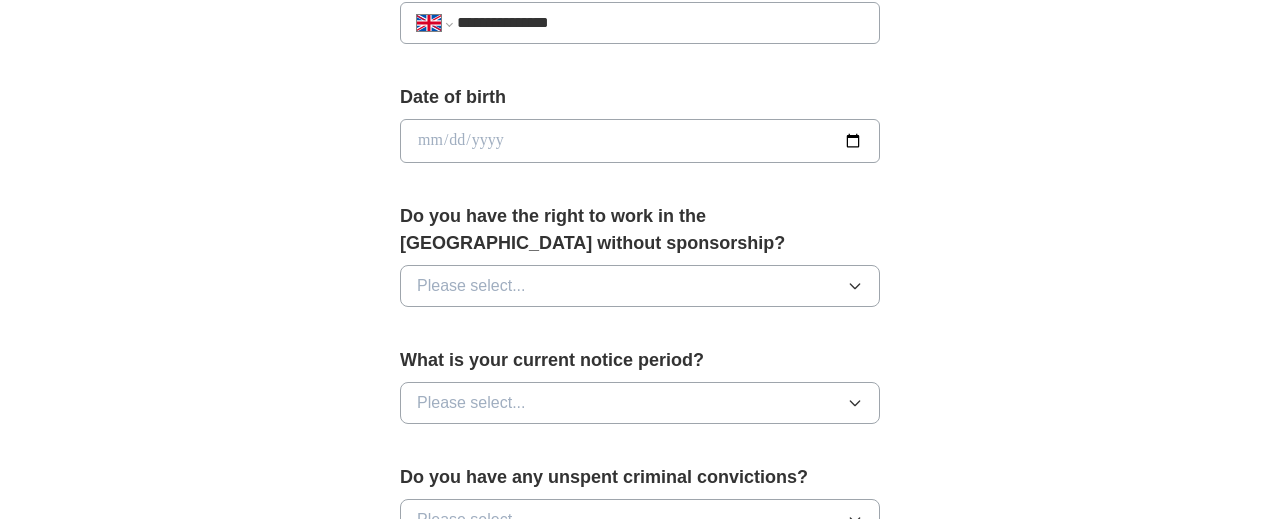type on "**********" 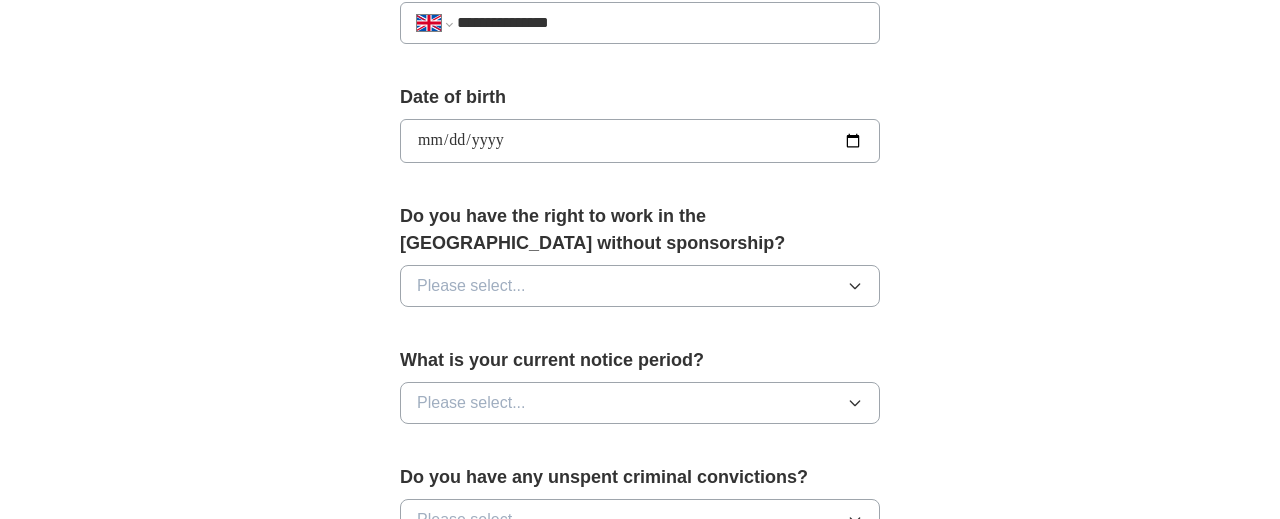 click on "Do you have the right to work in the [GEOGRAPHIC_DATA] without sponsorship?" at bounding box center [640, 230] 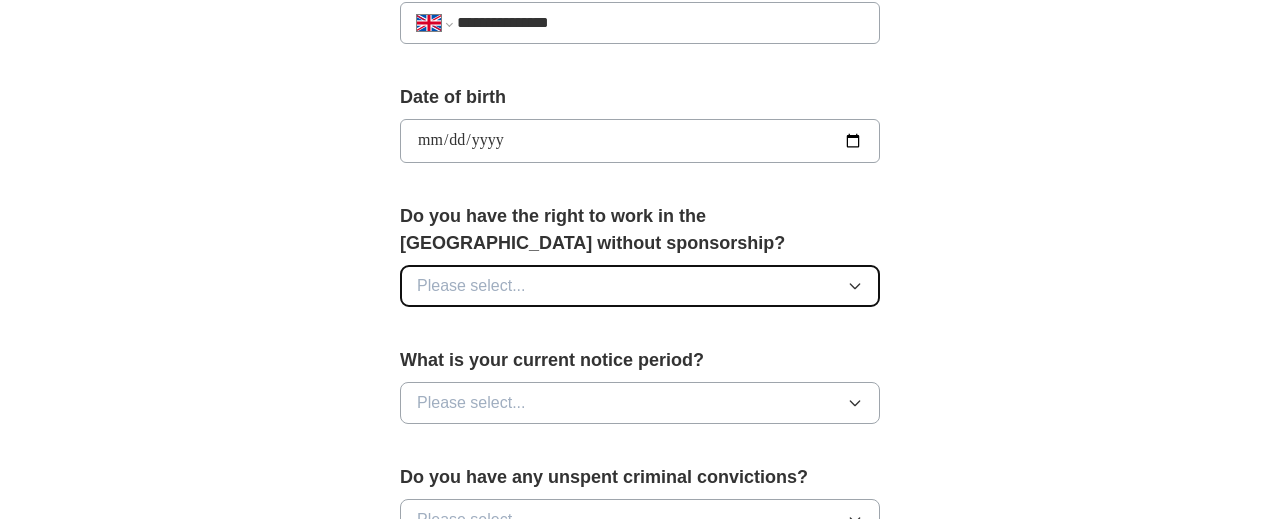 click on "Please select..." at bounding box center [471, 286] 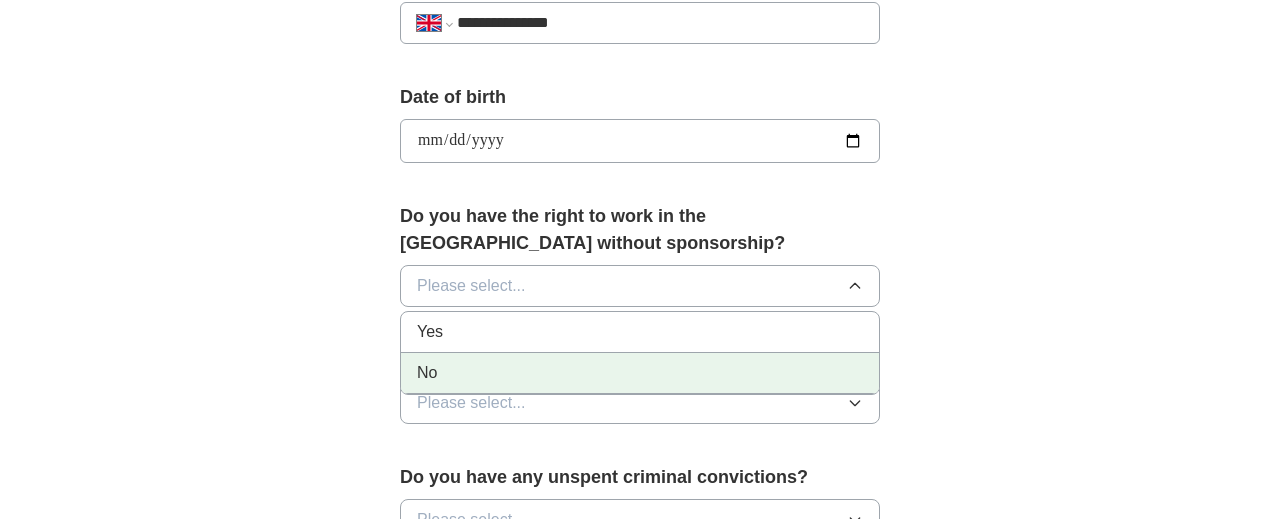 click on "No" at bounding box center (640, 373) 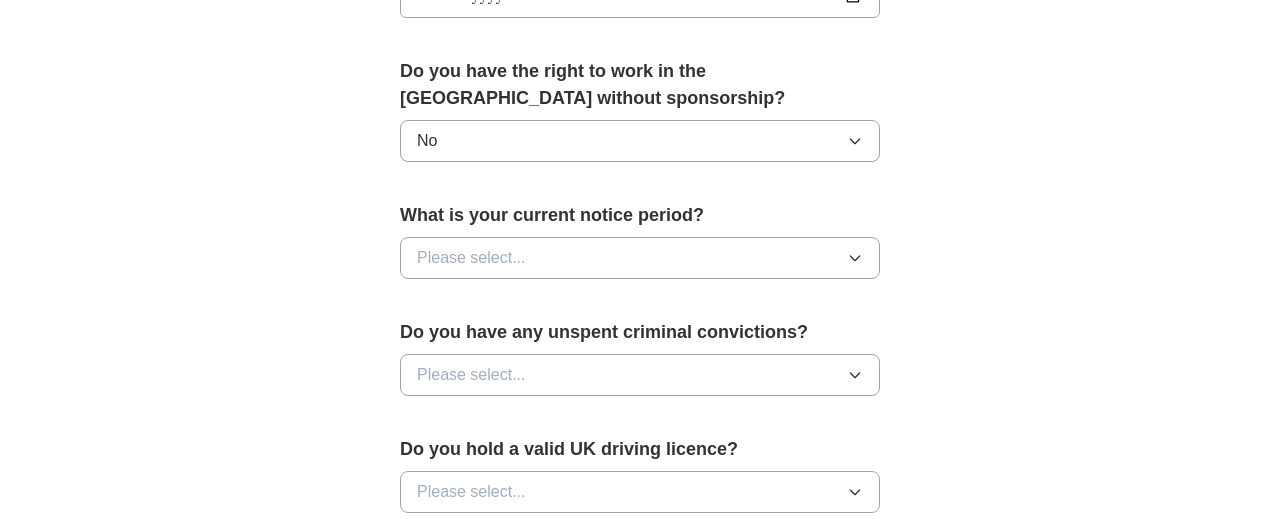 scroll, scrollTop: 1010, scrollLeft: 0, axis: vertical 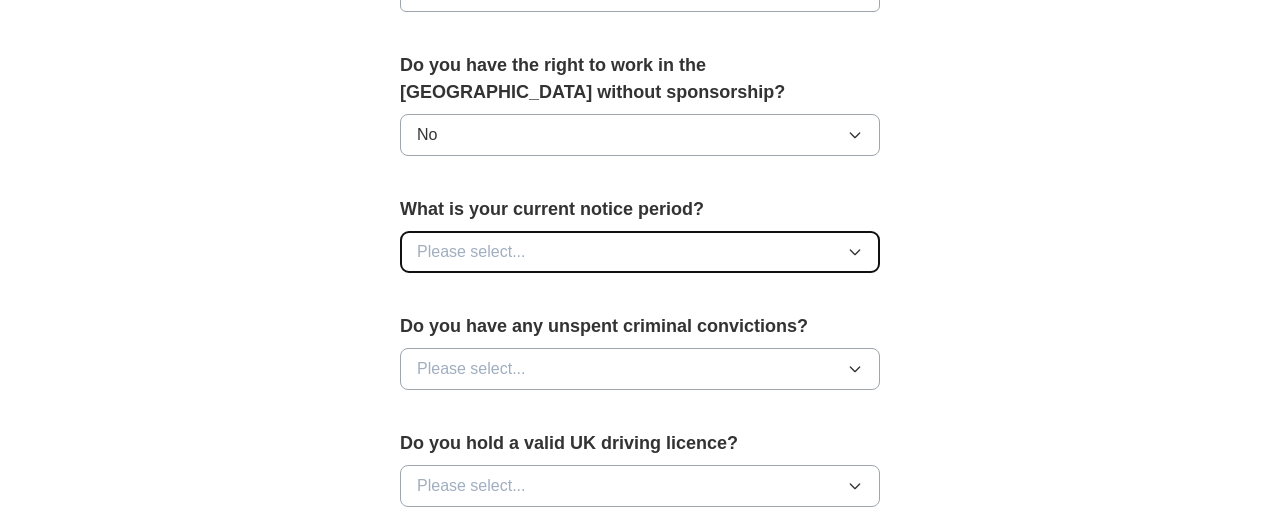 click on "Please select..." at bounding box center (471, 252) 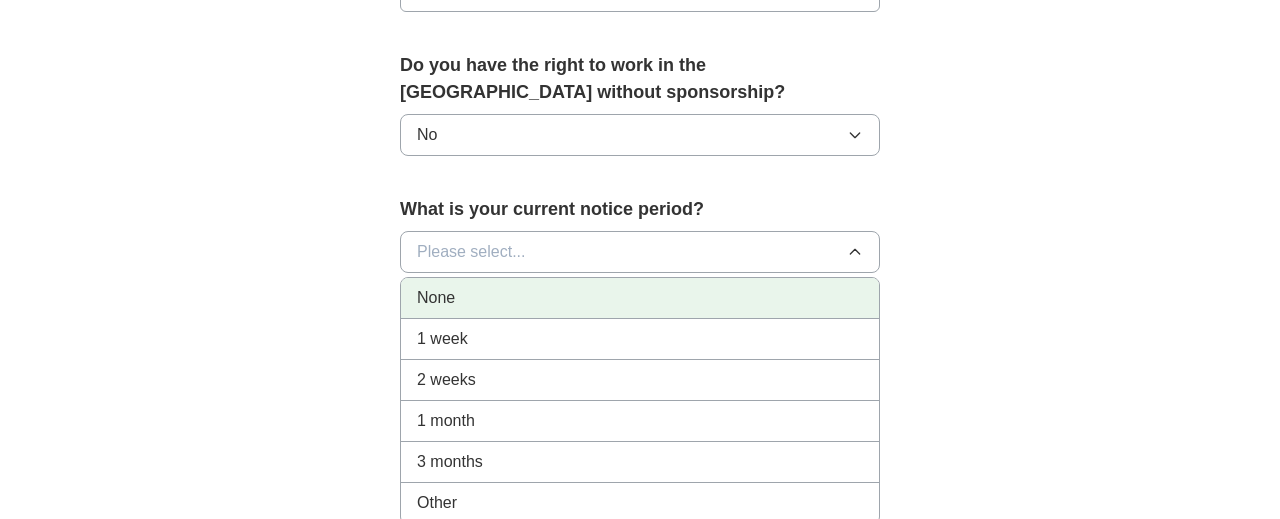 click on "None" at bounding box center (640, 298) 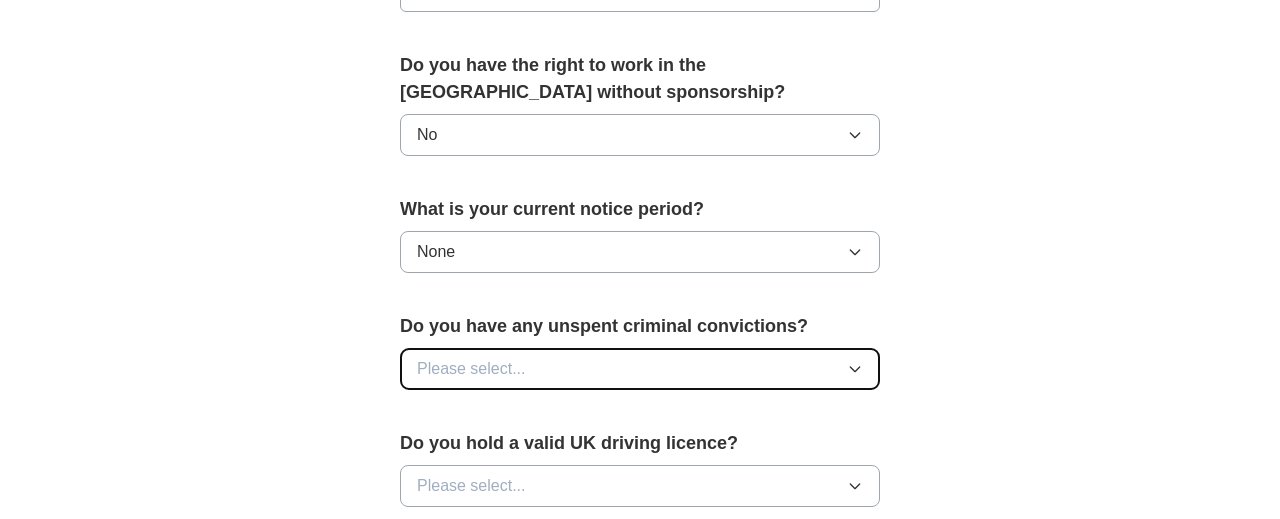 click on "Please select..." at bounding box center (471, 369) 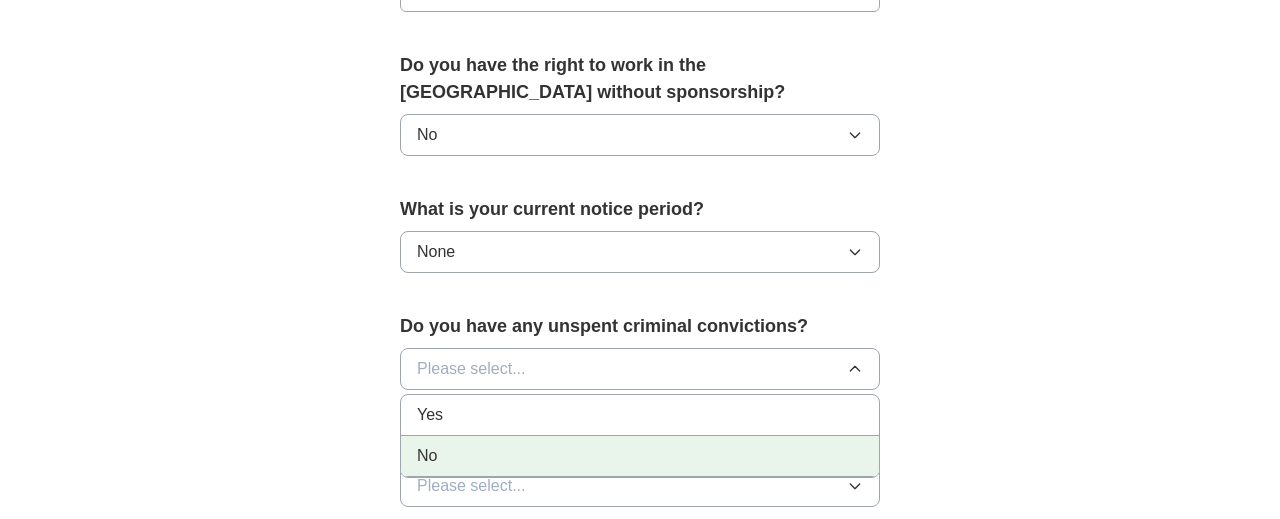 click on "No" at bounding box center (640, 456) 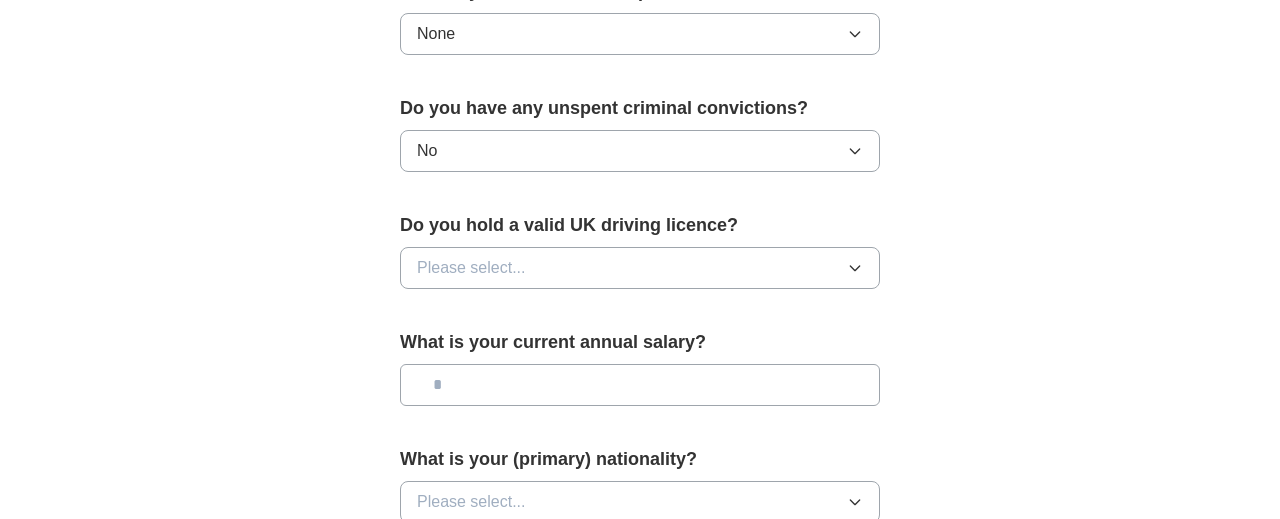 scroll, scrollTop: 1230, scrollLeft: 0, axis: vertical 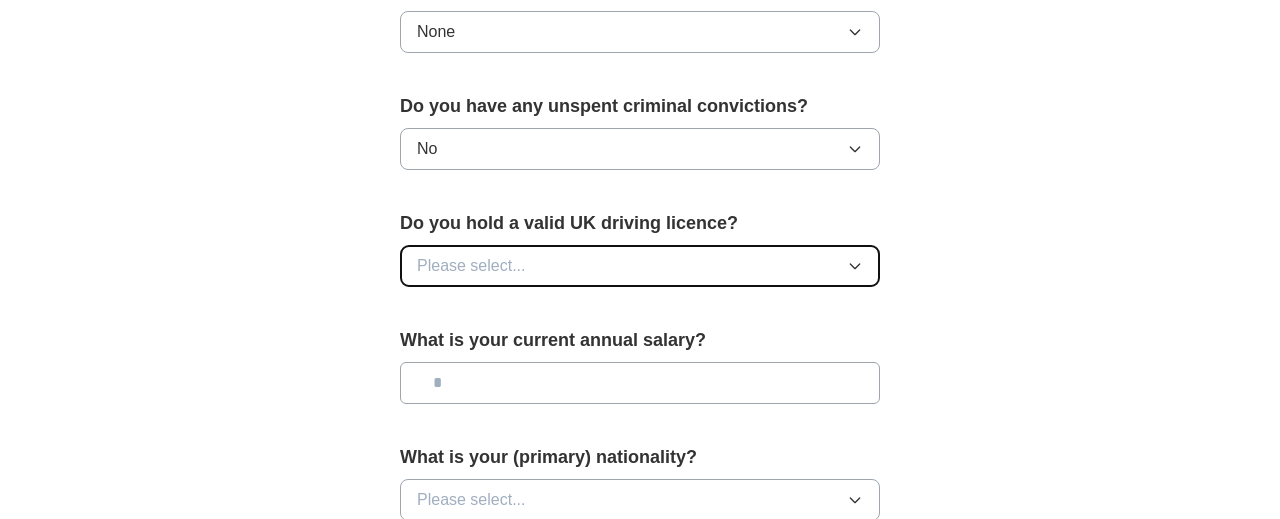 click on "Please select..." at bounding box center [471, 266] 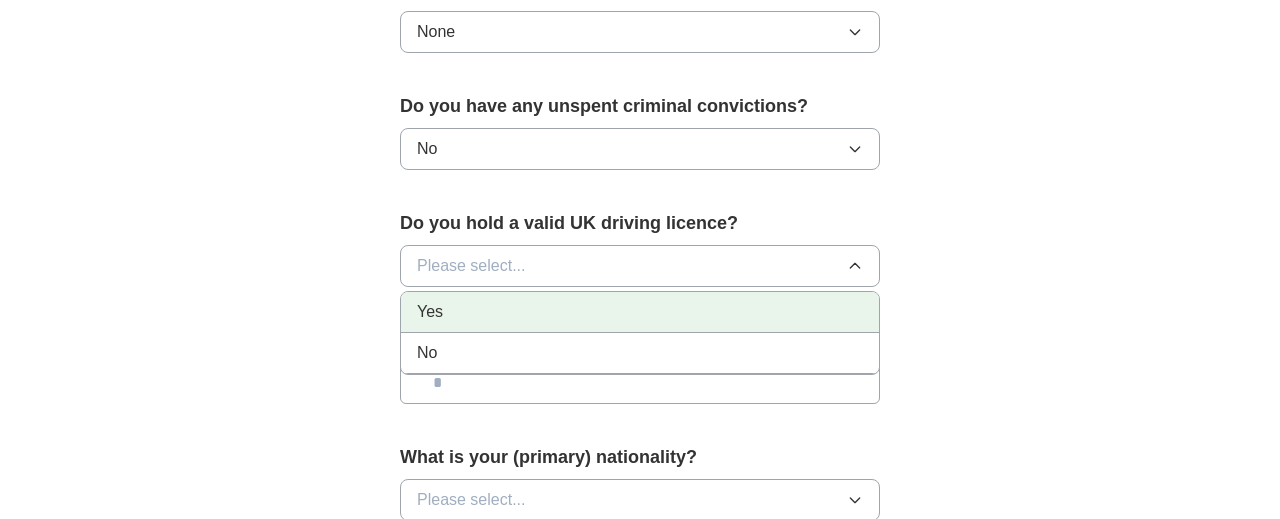 click on "Yes" at bounding box center (430, 312) 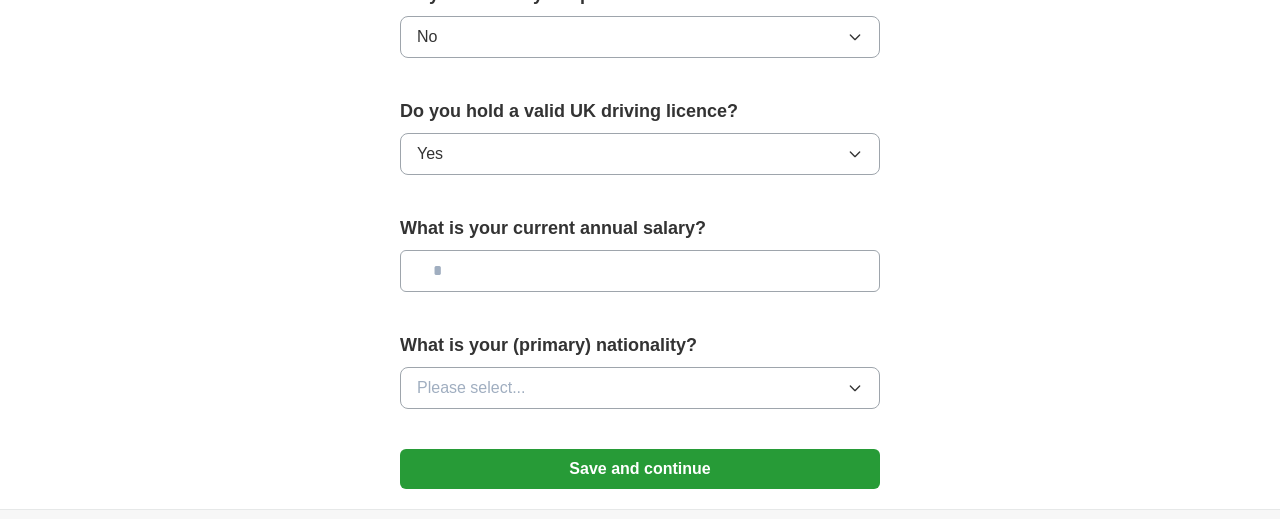 scroll, scrollTop: 1370, scrollLeft: 0, axis: vertical 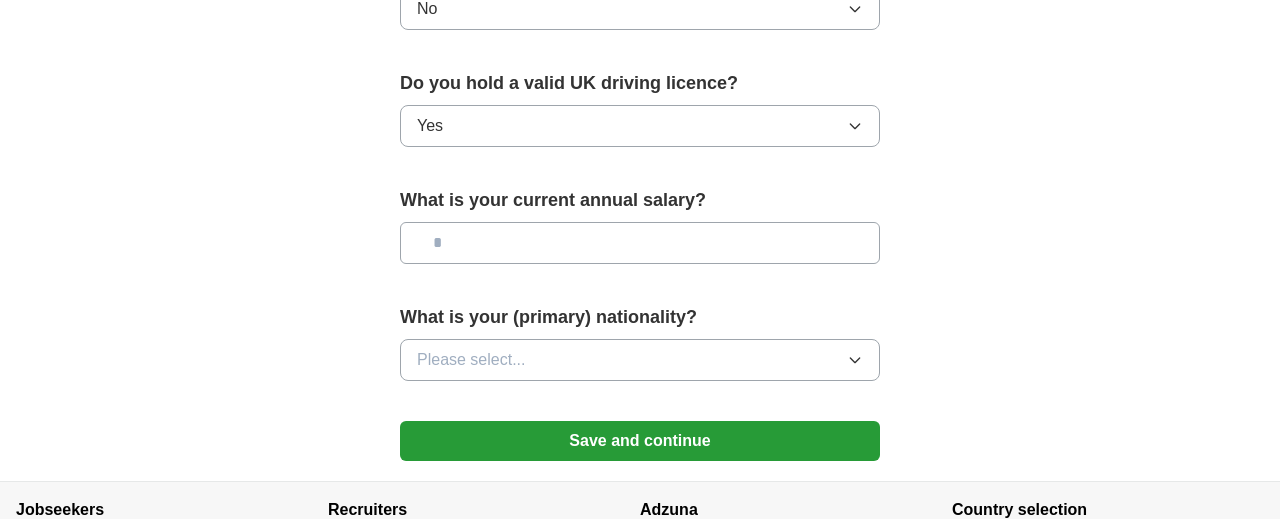 click at bounding box center [640, 243] 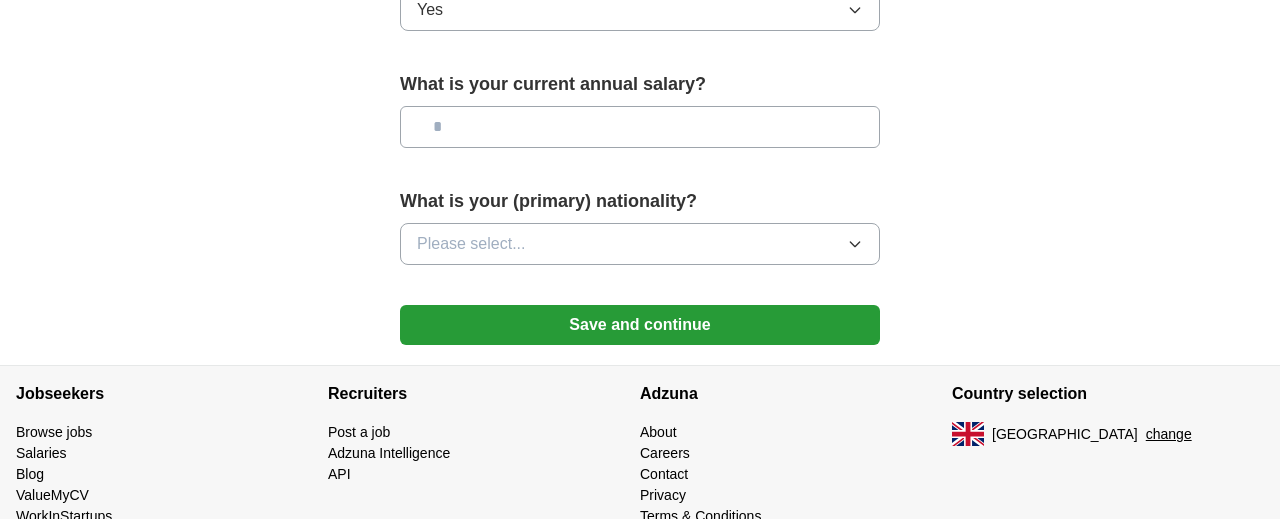 scroll, scrollTop: 1524, scrollLeft: 0, axis: vertical 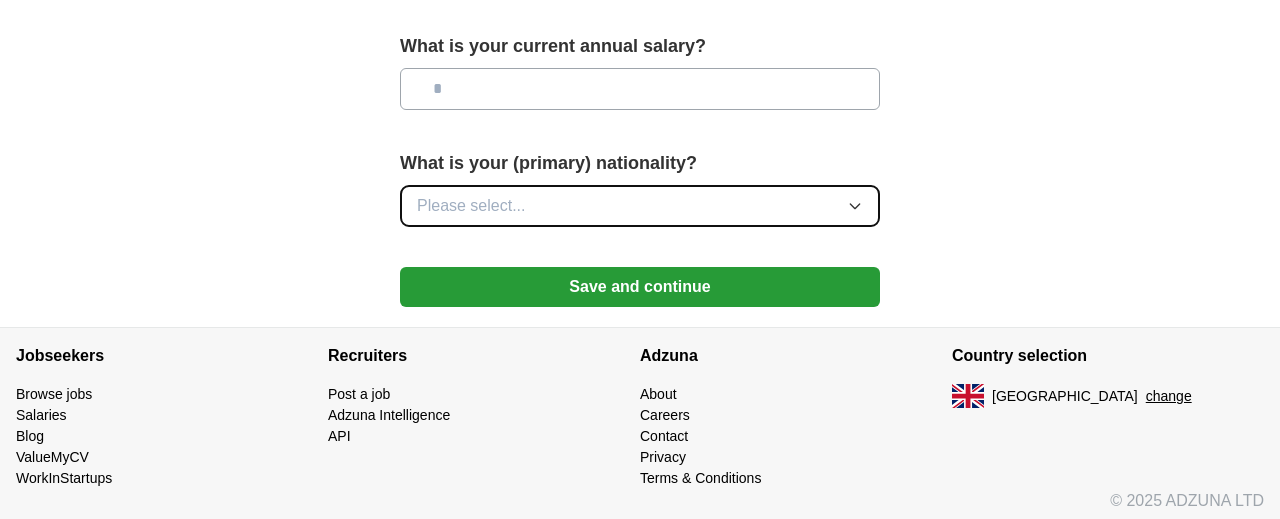click on "Please select..." at bounding box center (471, 206) 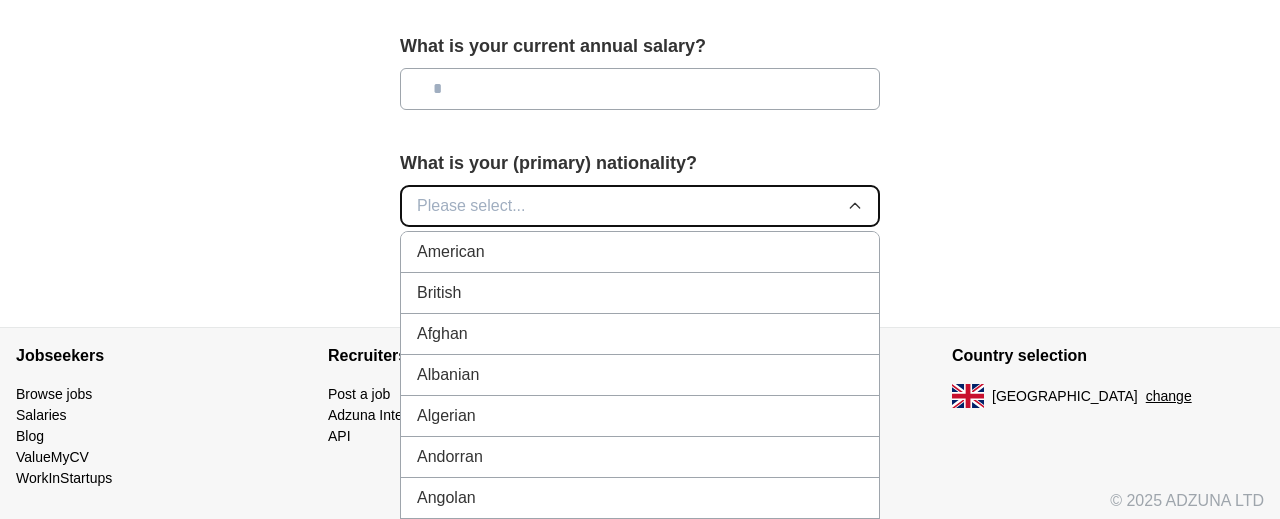 type 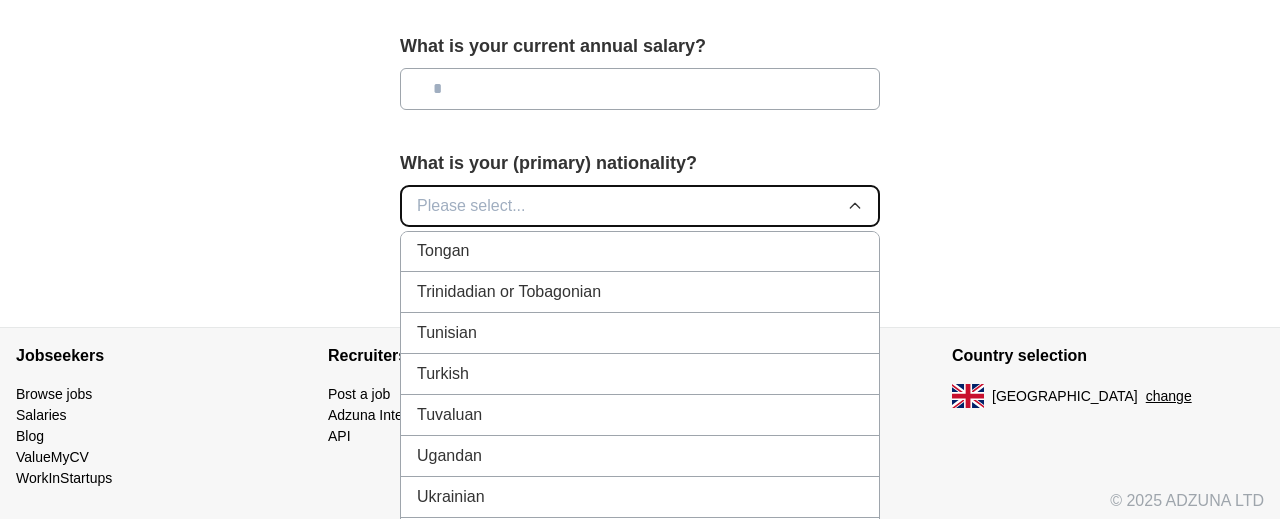 scroll, scrollTop: 7409, scrollLeft: 0, axis: vertical 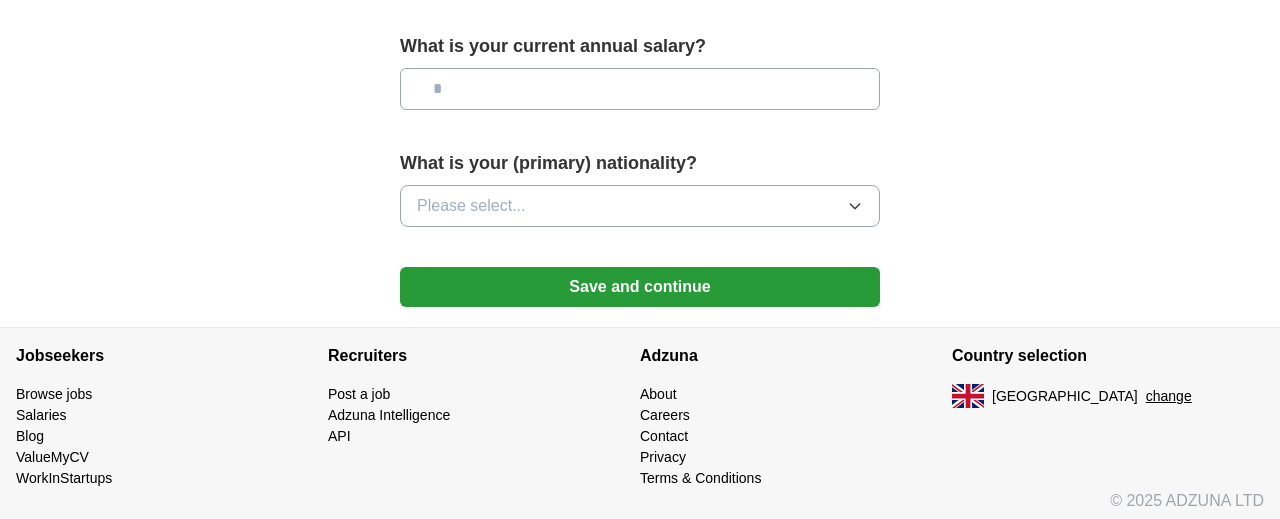 click on "**********" at bounding box center (640, -568) 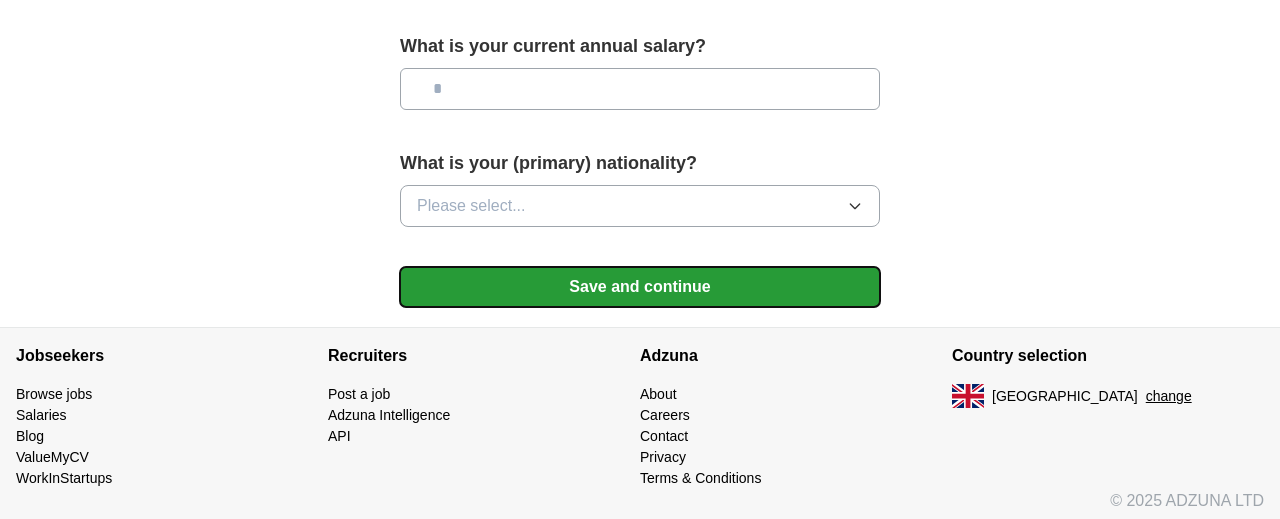 click on "Save and continue" at bounding box center [640, 287] 